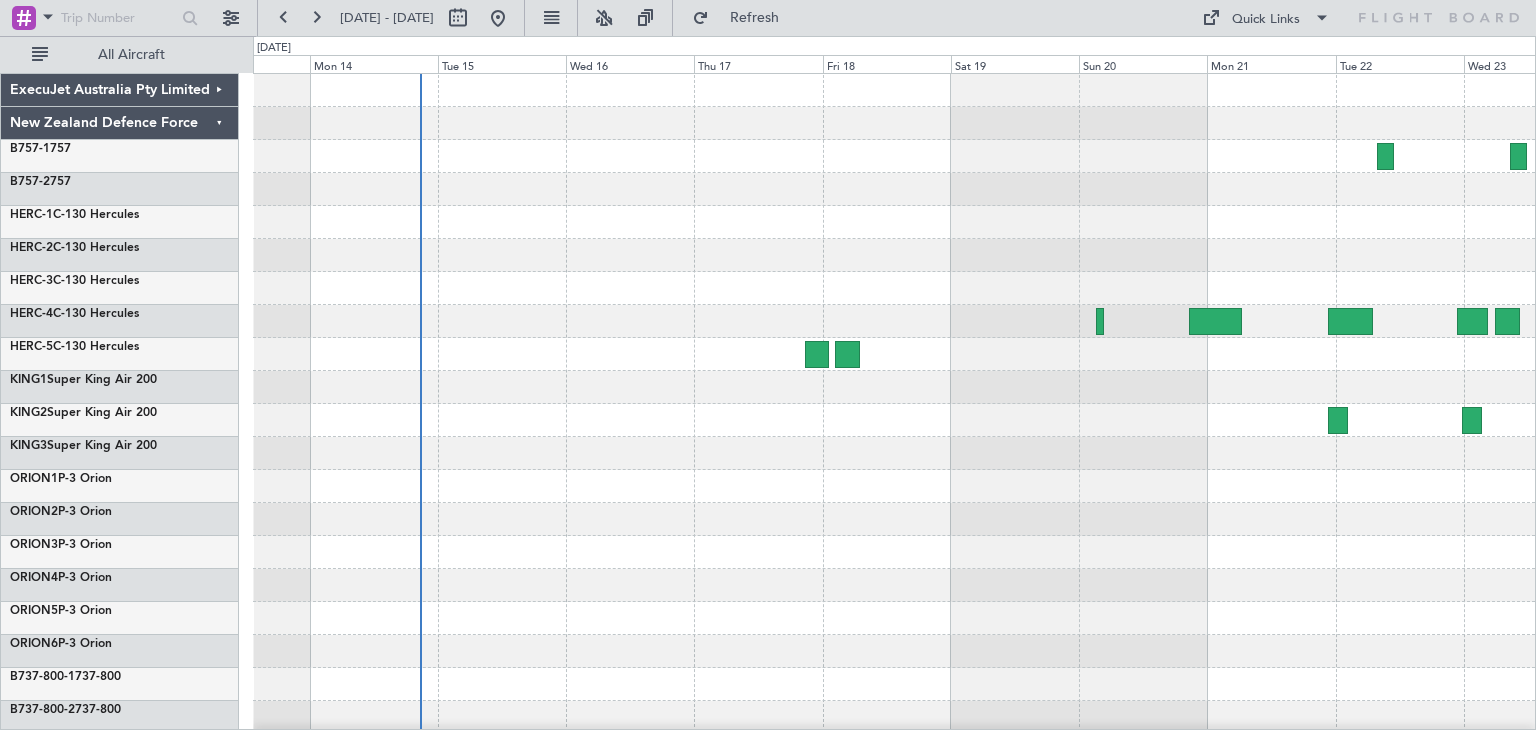 scroll, scrollTop: 0, scrollLeft: 0, axis: both 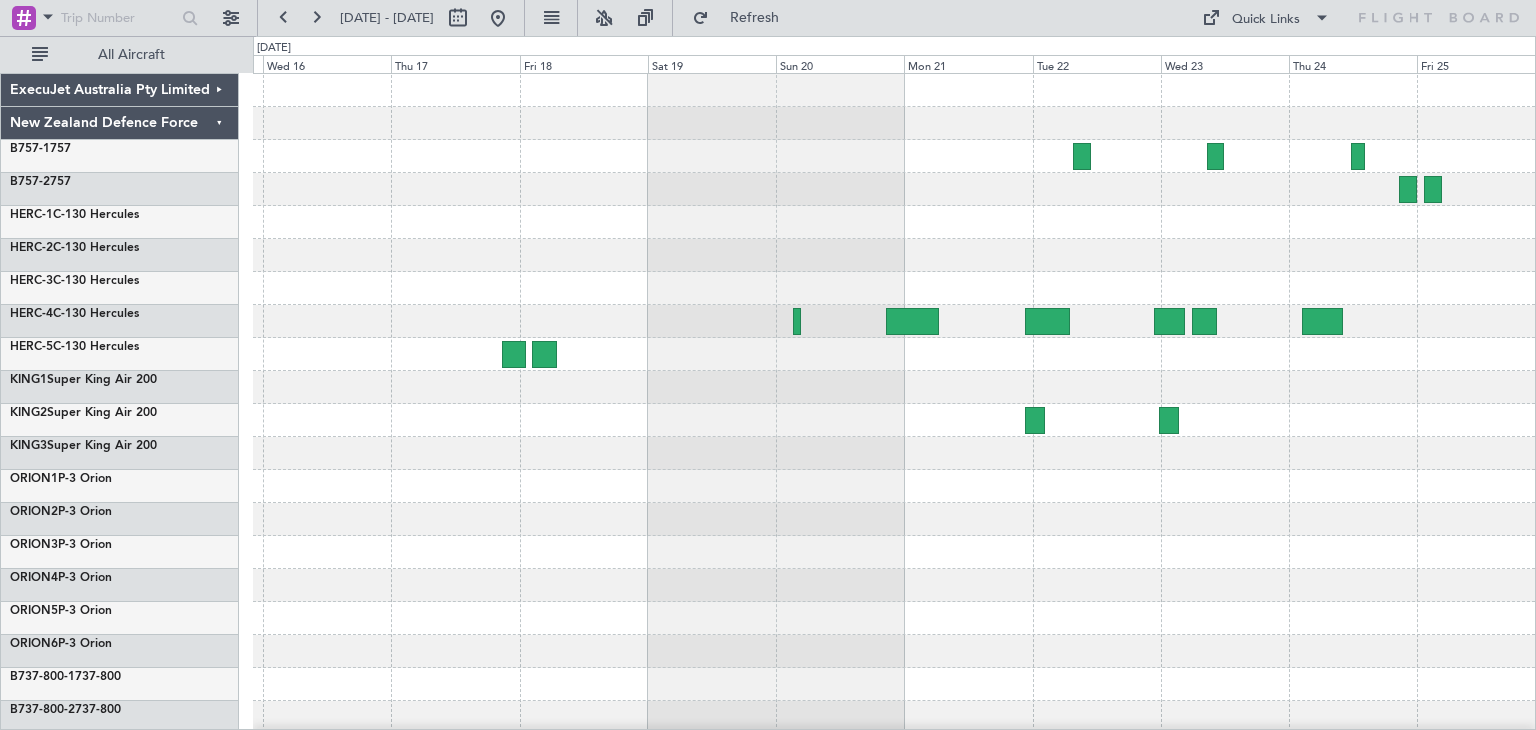 click 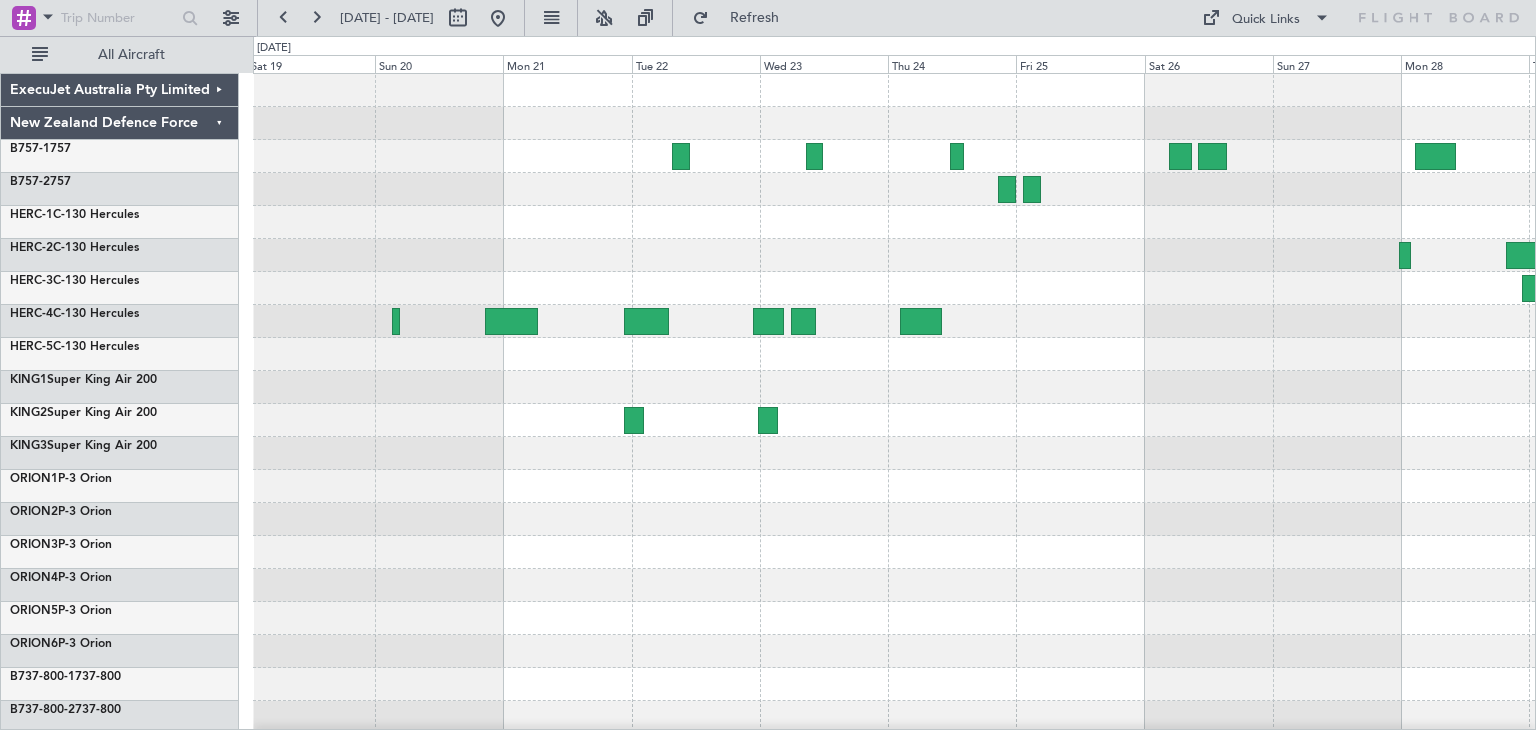click 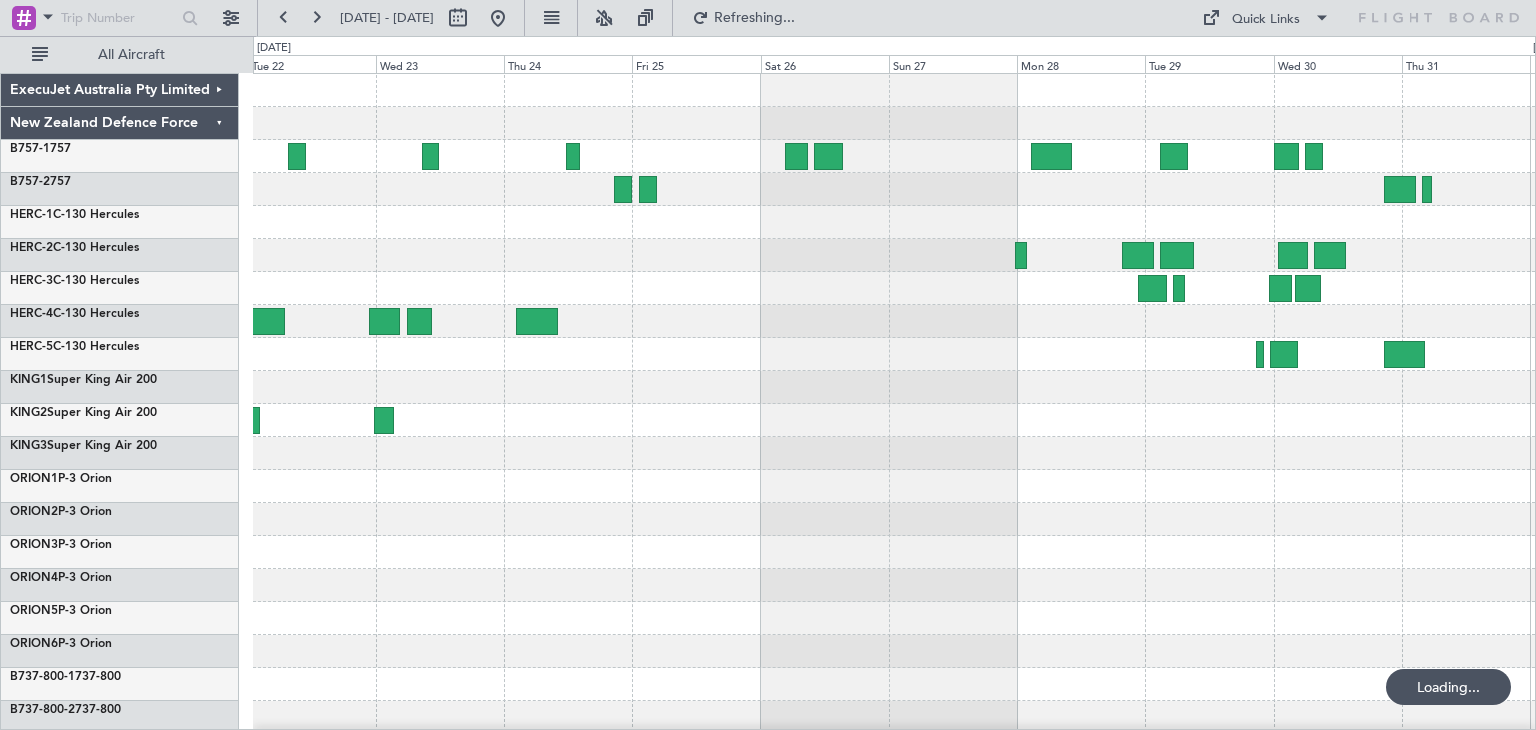 click 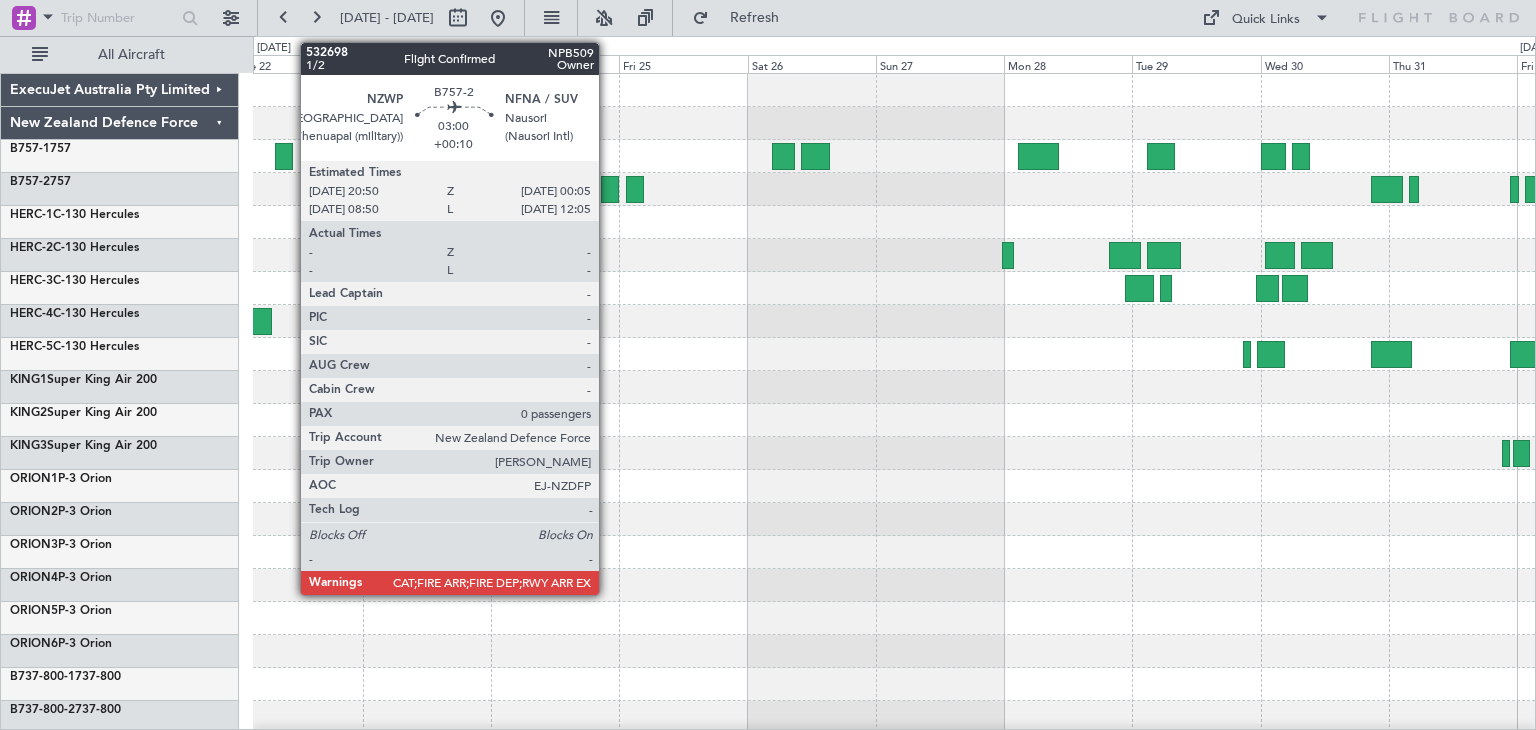 click 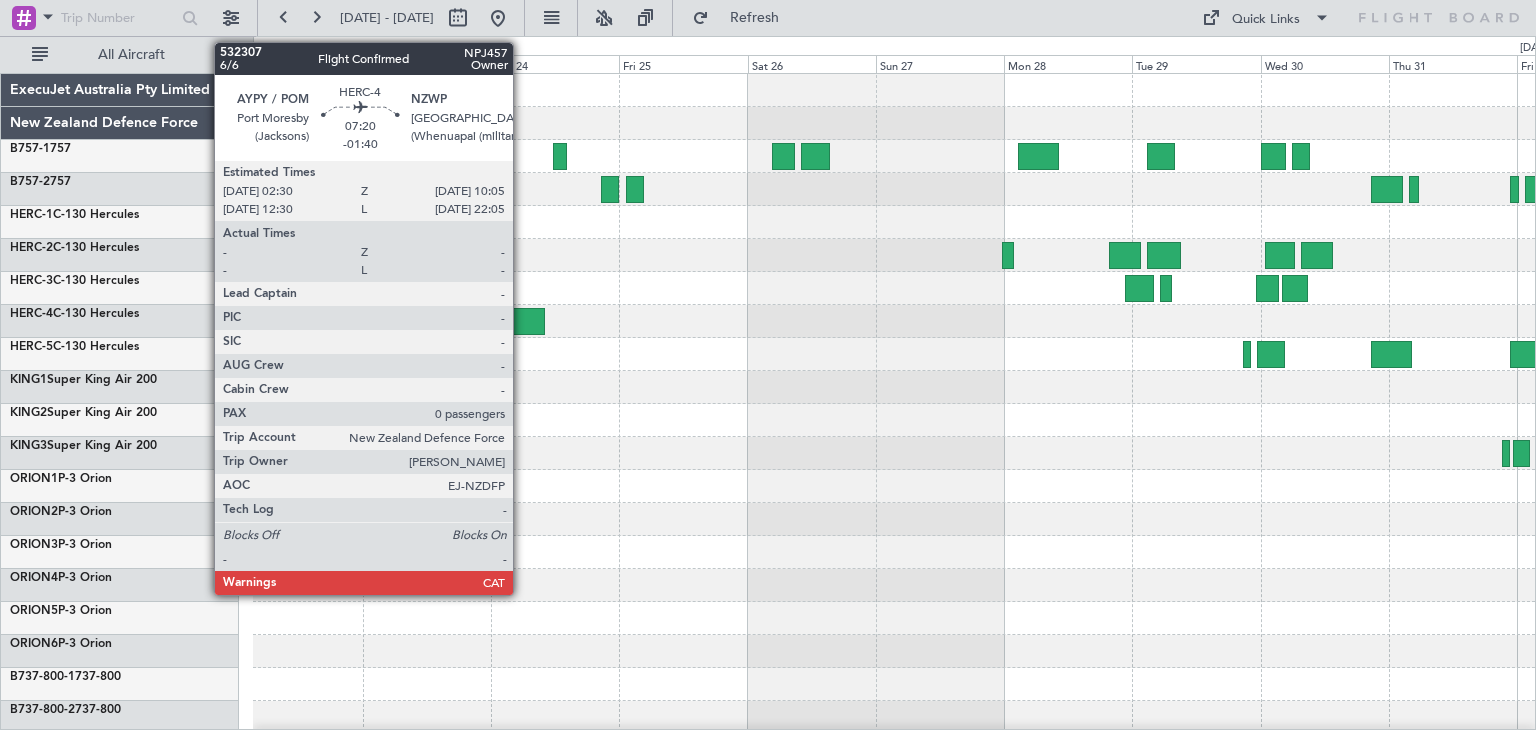 click 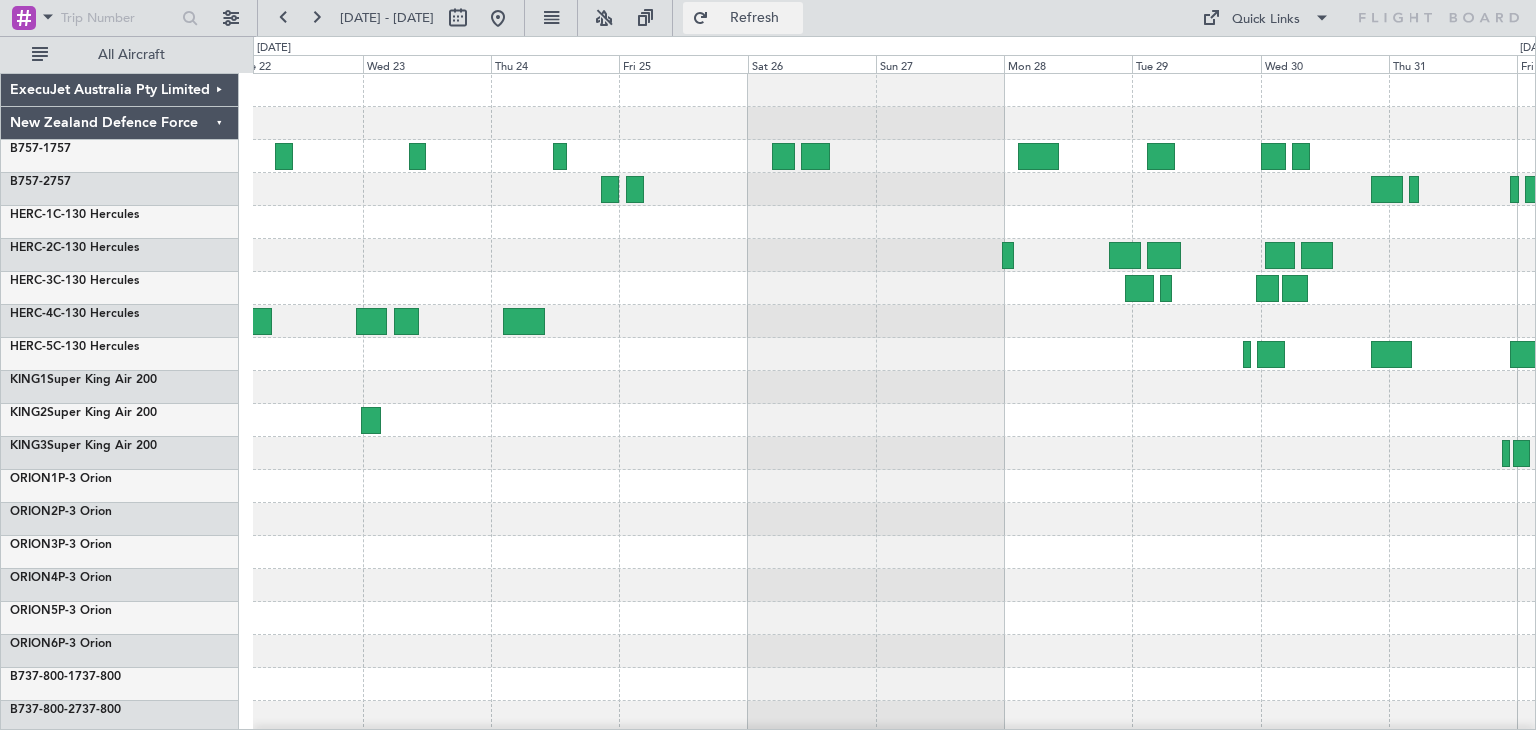 click on "Refresh" 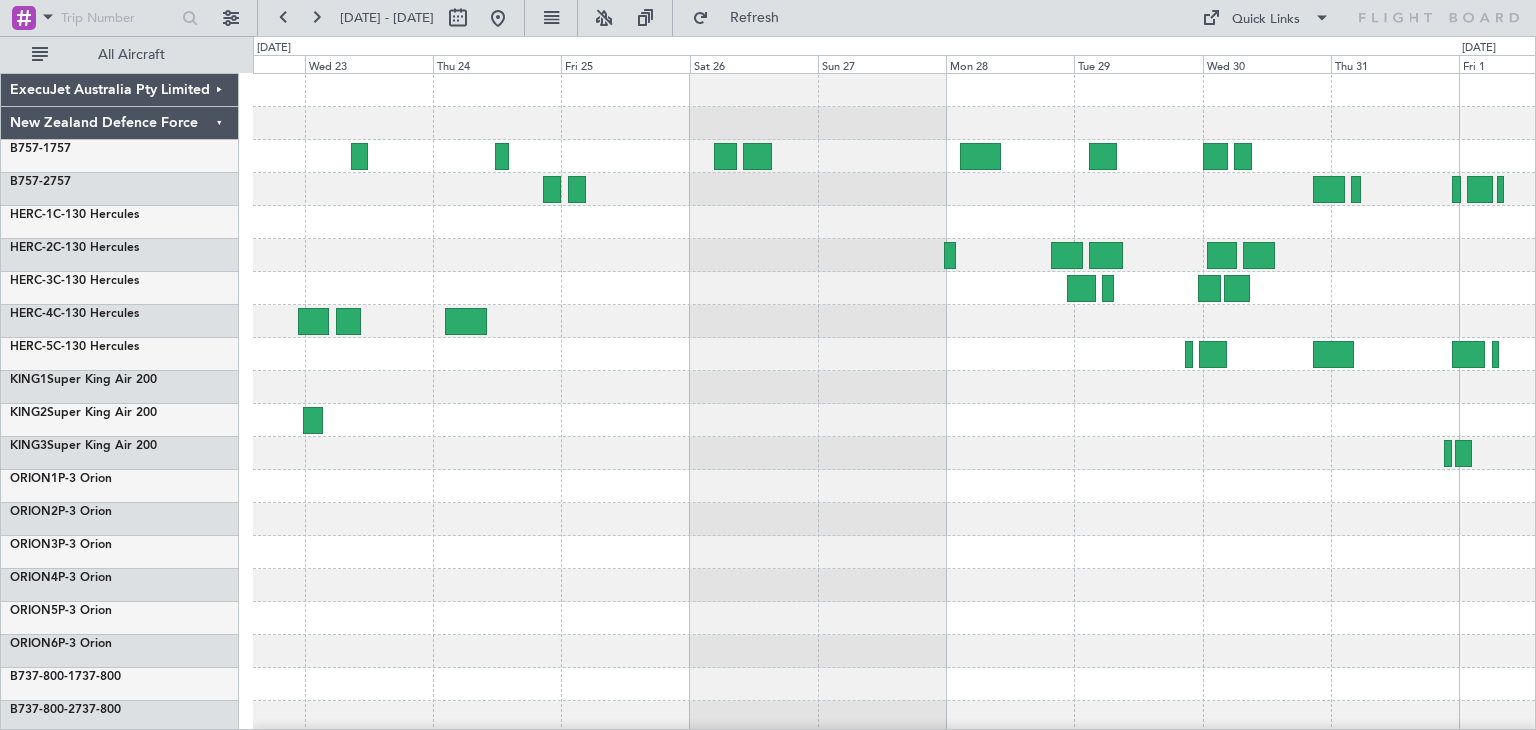 click 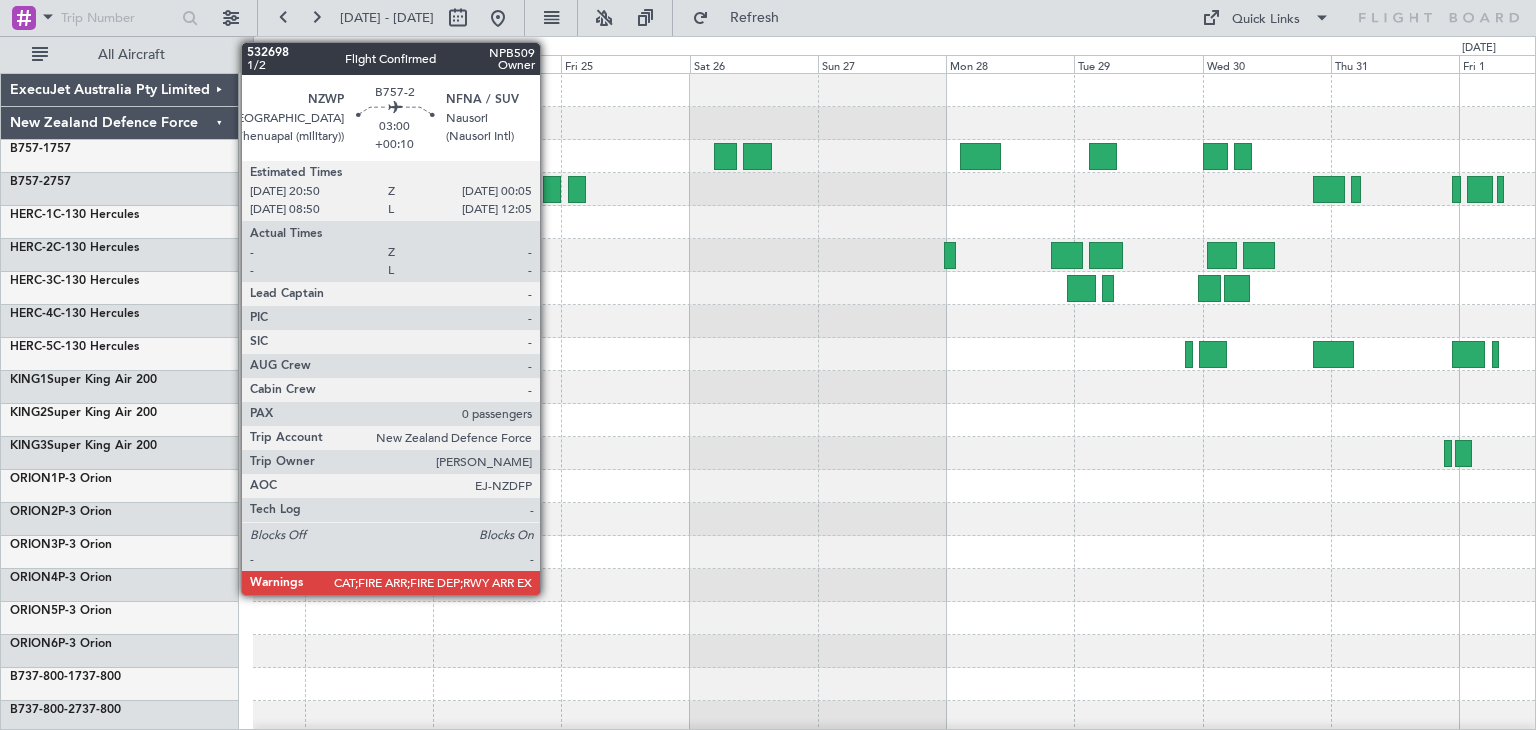 click 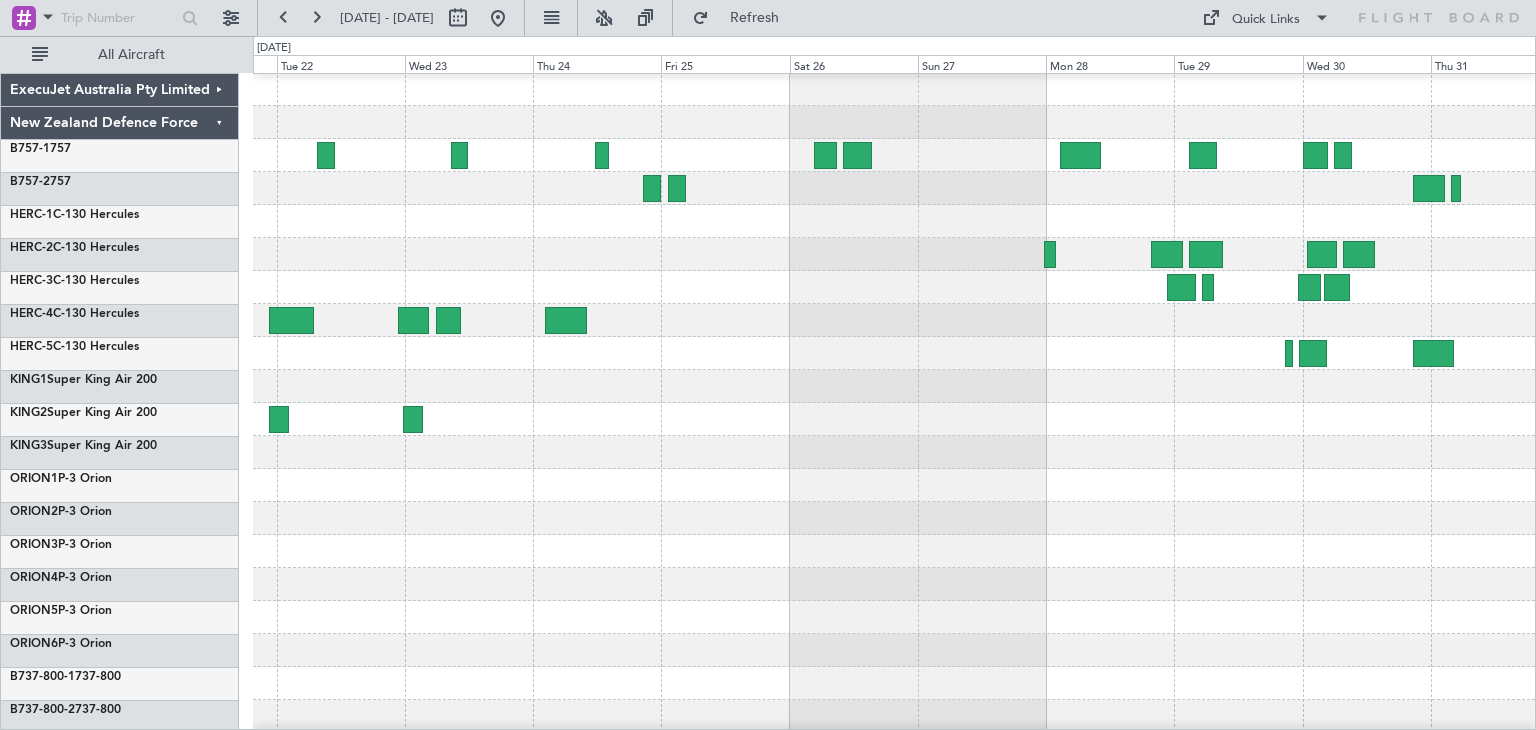 scroll, scrollTop: 0, scrollLeft: 0, axis: both 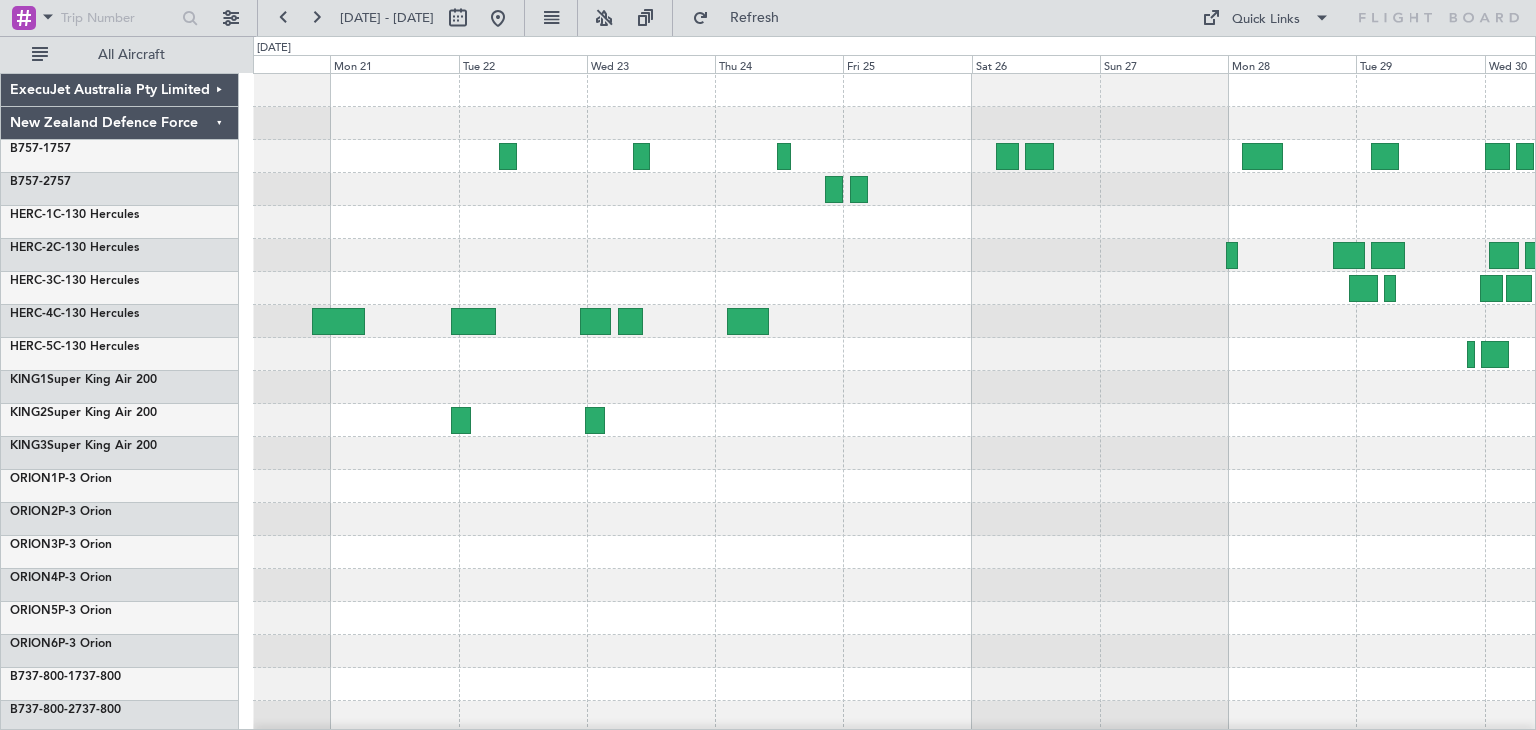 click 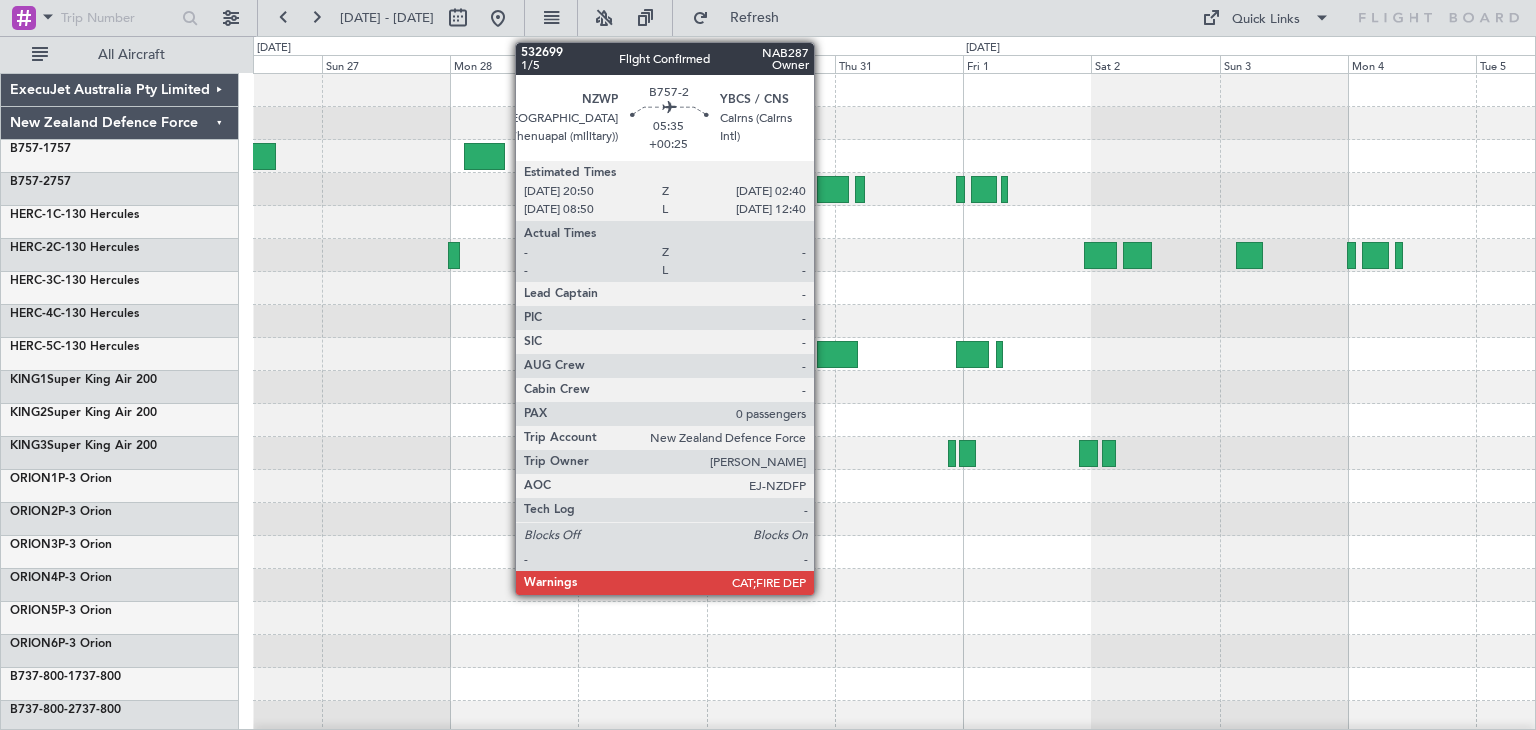 click 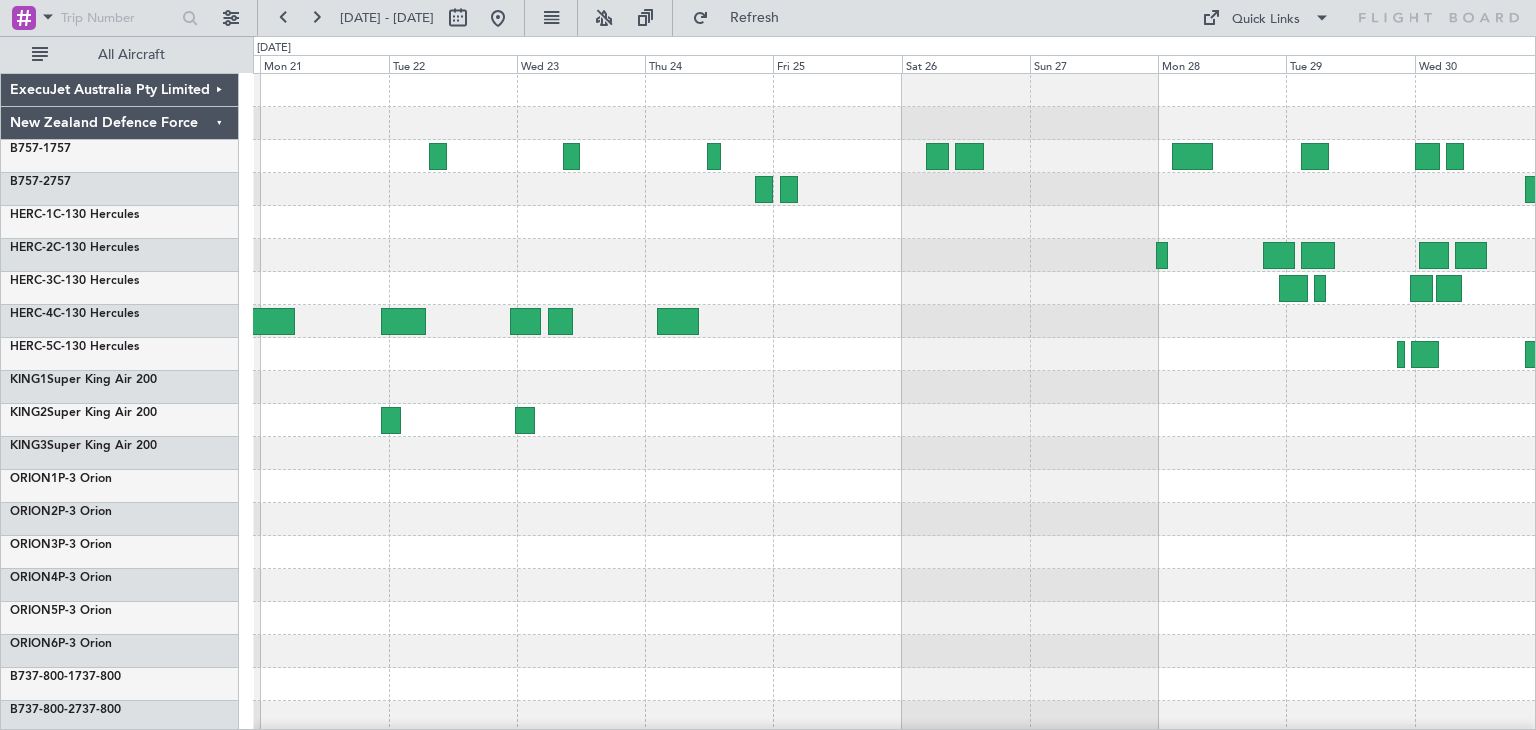 click 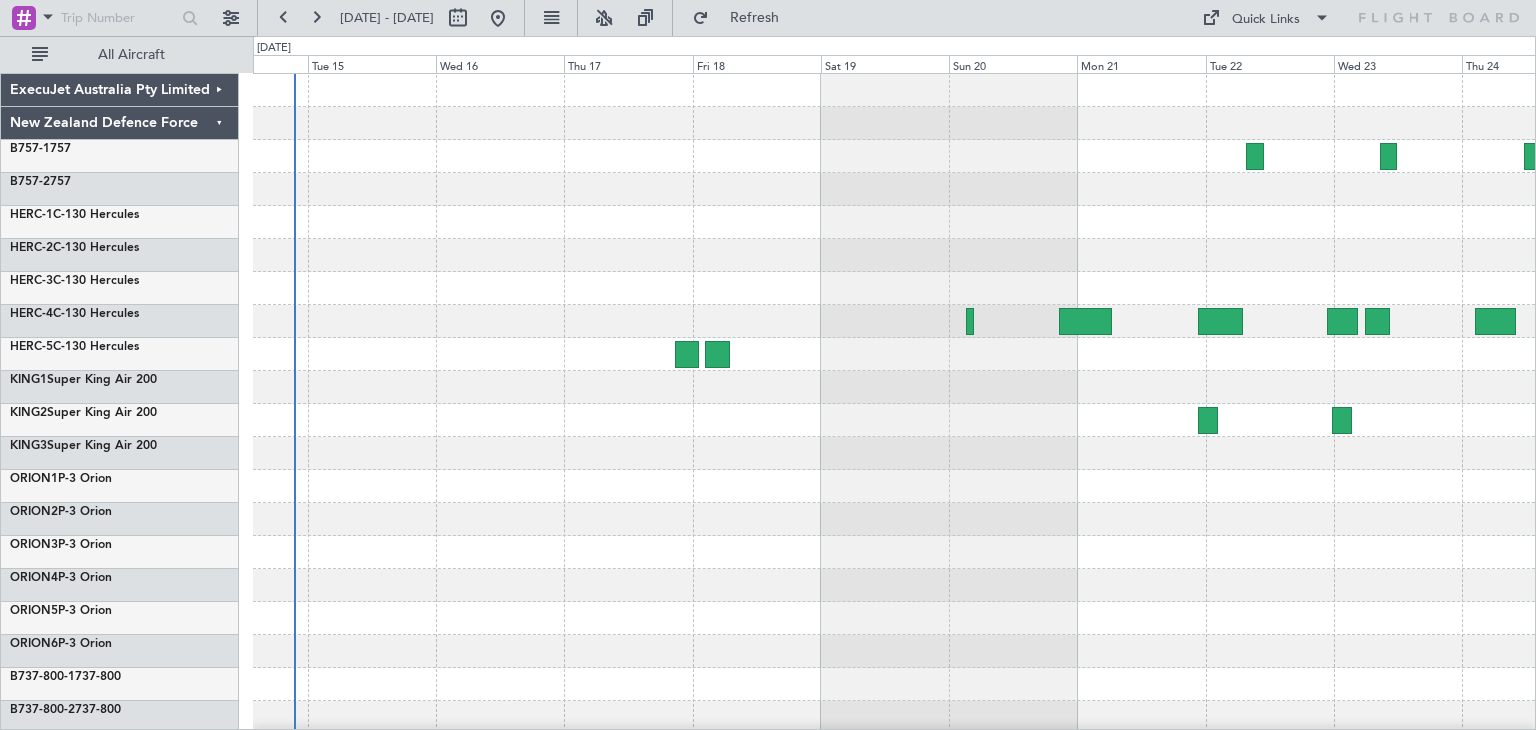 click on "ExecuJet Australia Pty Limited
New Zealand Defence Force
B757-1  757
B757-2  757
HERC-1  C-130 Hercules
HERC-2  C-130 Hercules
HERC-3  C-130 Hercules
HERC-4  C-130 Hercules
HERC-5  C-130 Hercules
KING1  Super King Air 200
KING2  Super King Air 200" 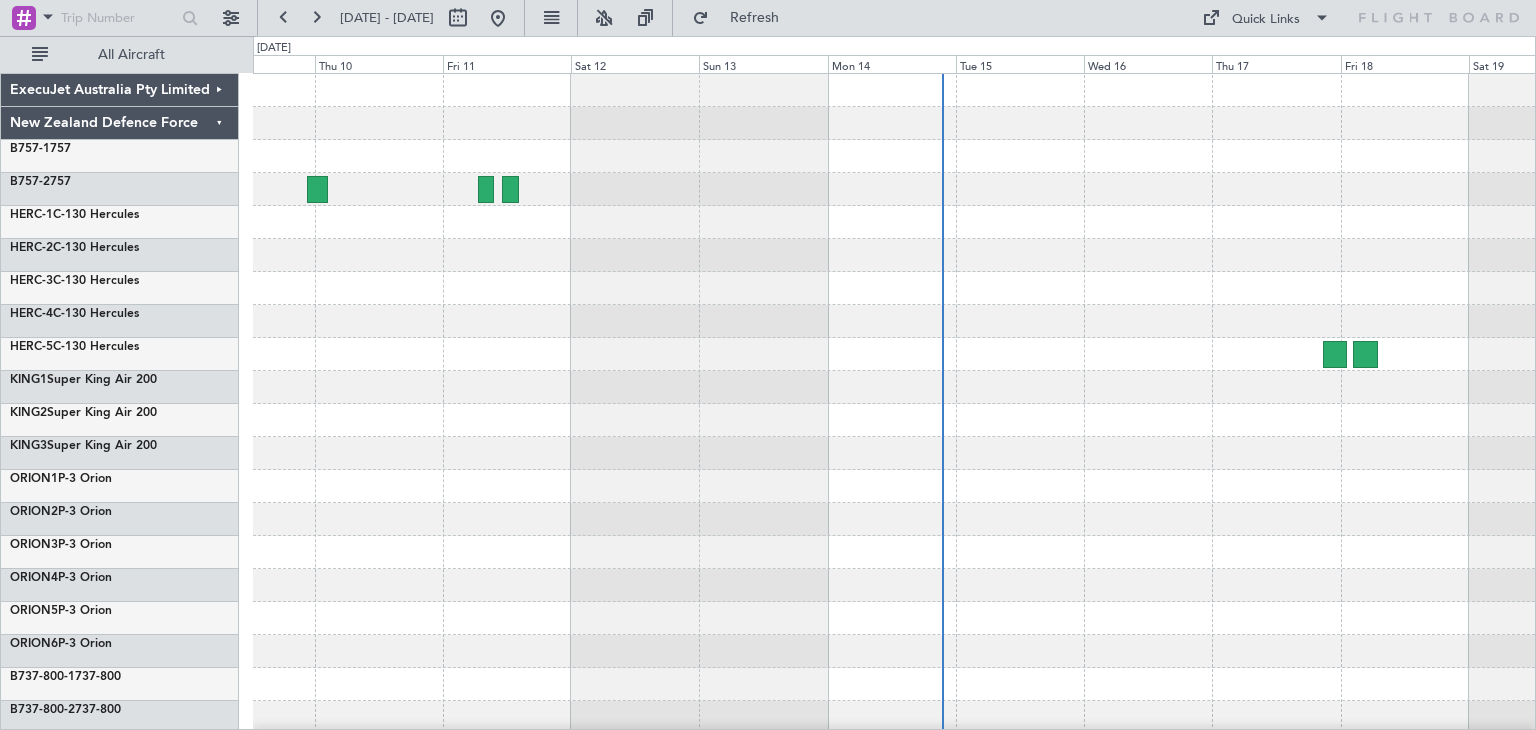 click 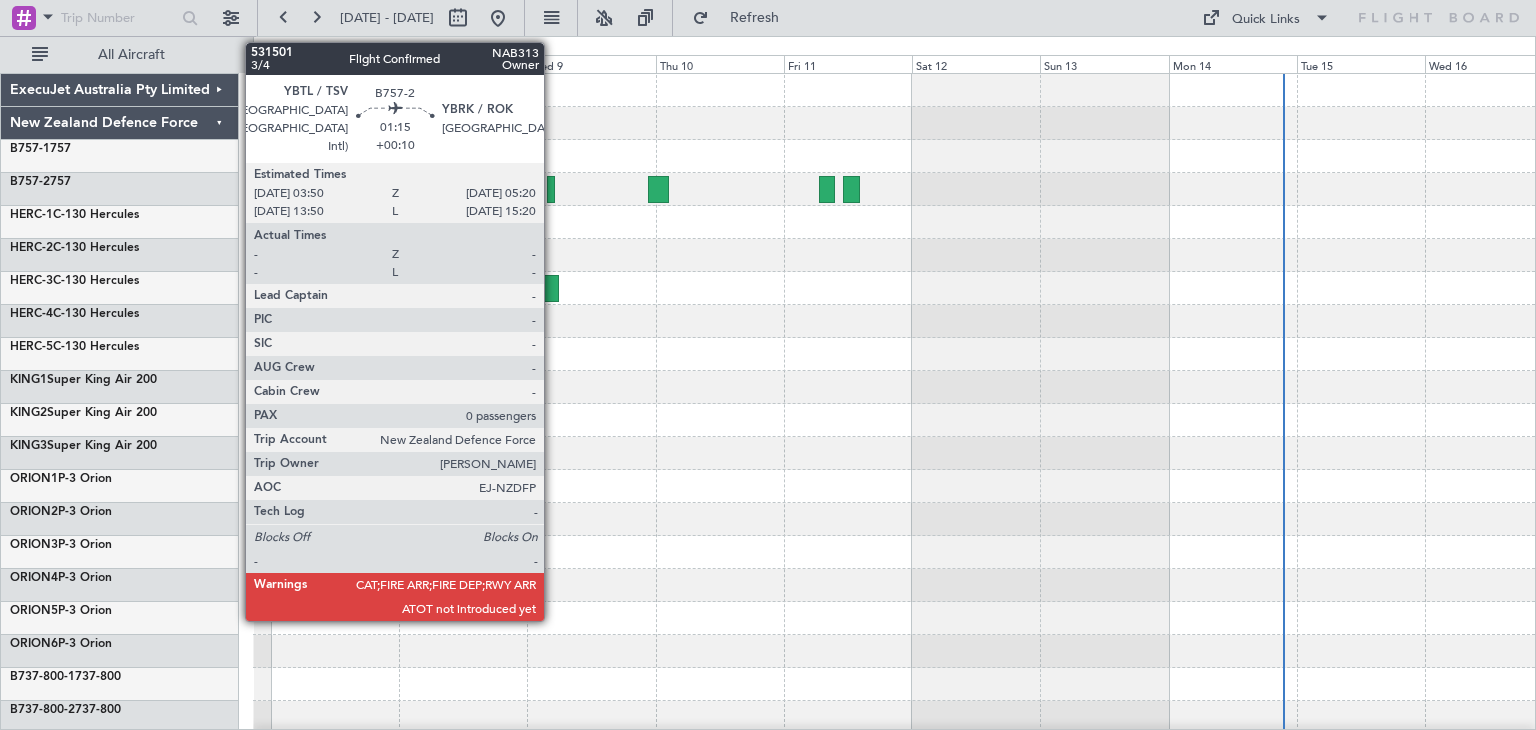 click 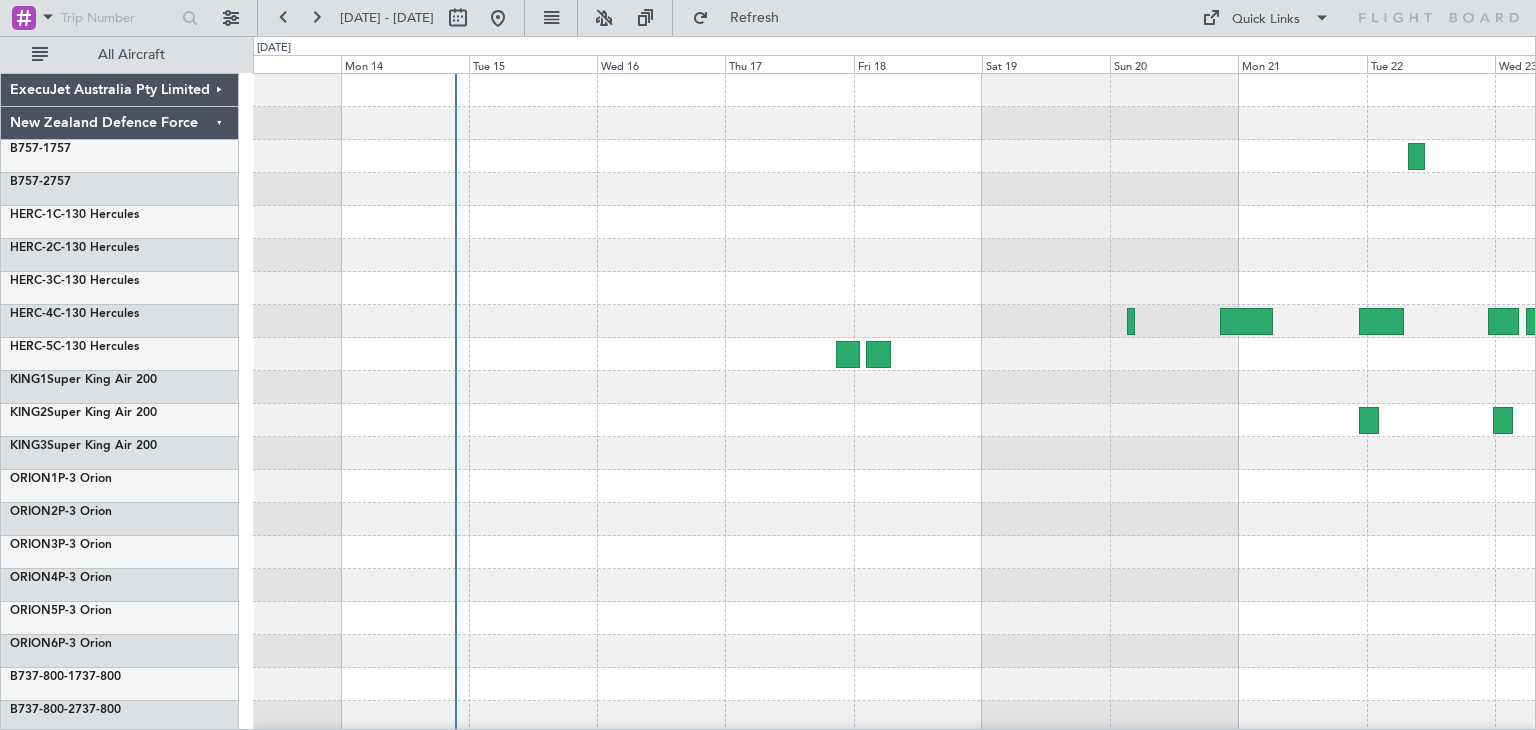click on "ExecuJet Australia Pty Limited
New Zealand Defence Force
B757-1  757
B757-2  757
HERC-1  C-130 Hercules
HERC-2  C-130 Hercules
HERC-3  C-130 Hercules
HERC-4  C-130 Hercules
HERC-5  C-130 Hercules
KING1  Super King Air 200
KING2  Super King Air 200" 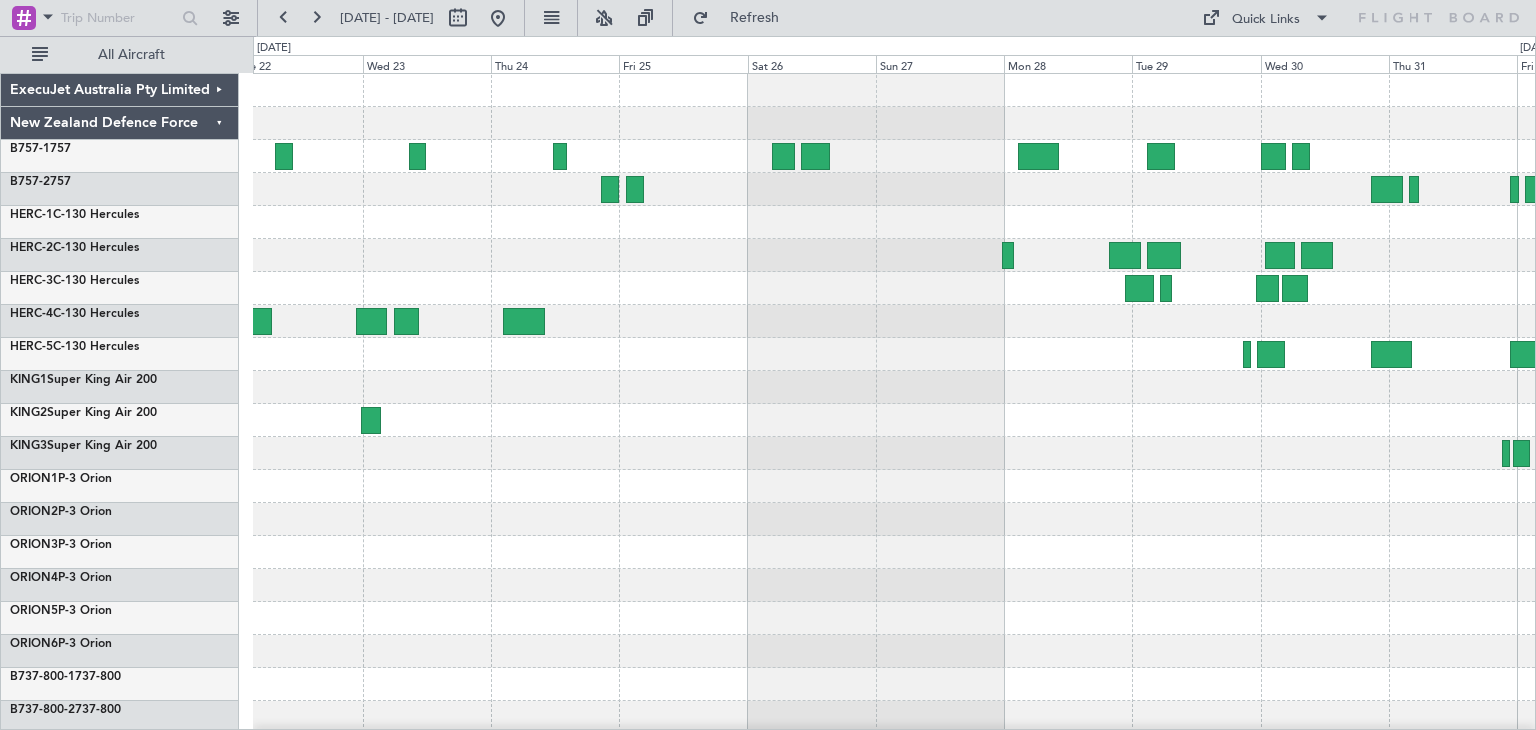 click 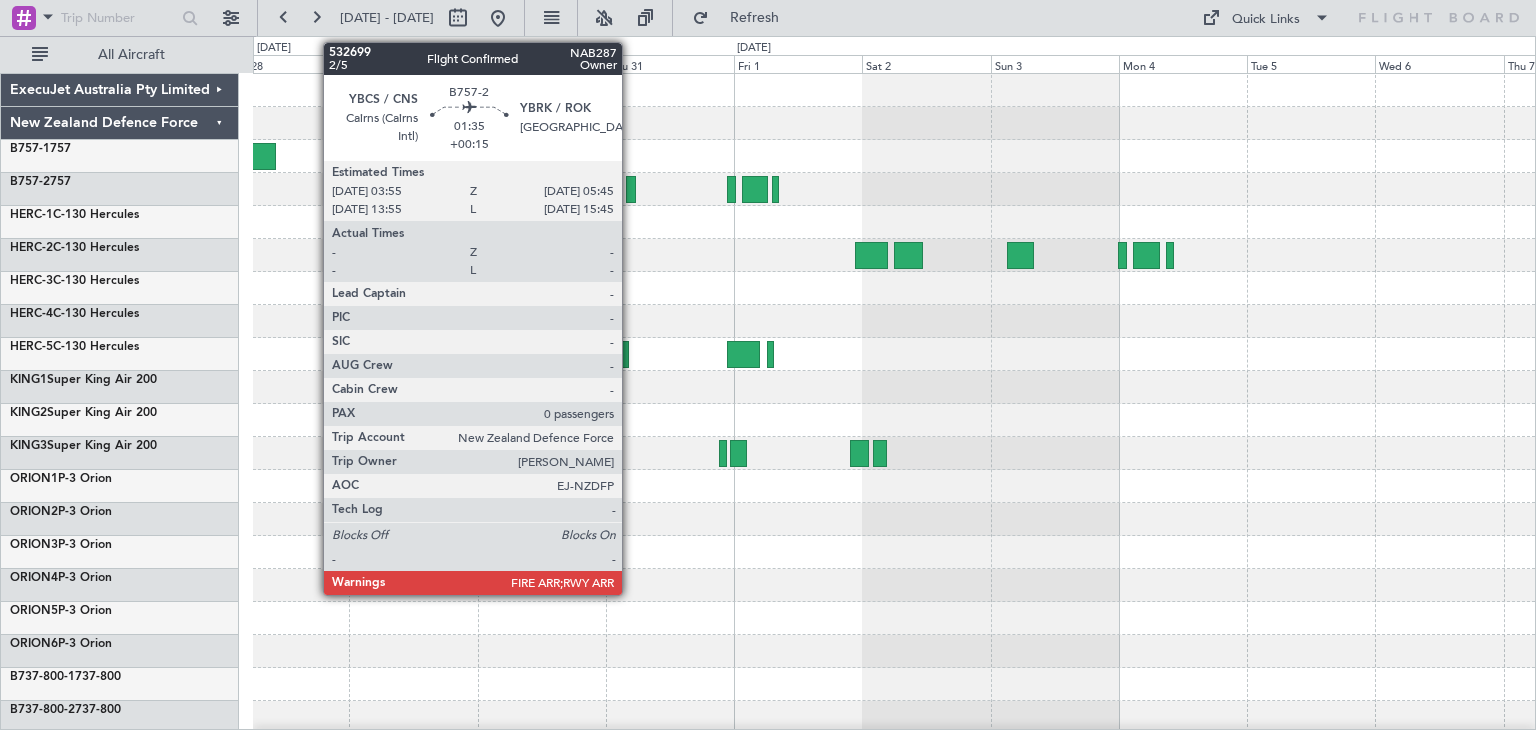 click 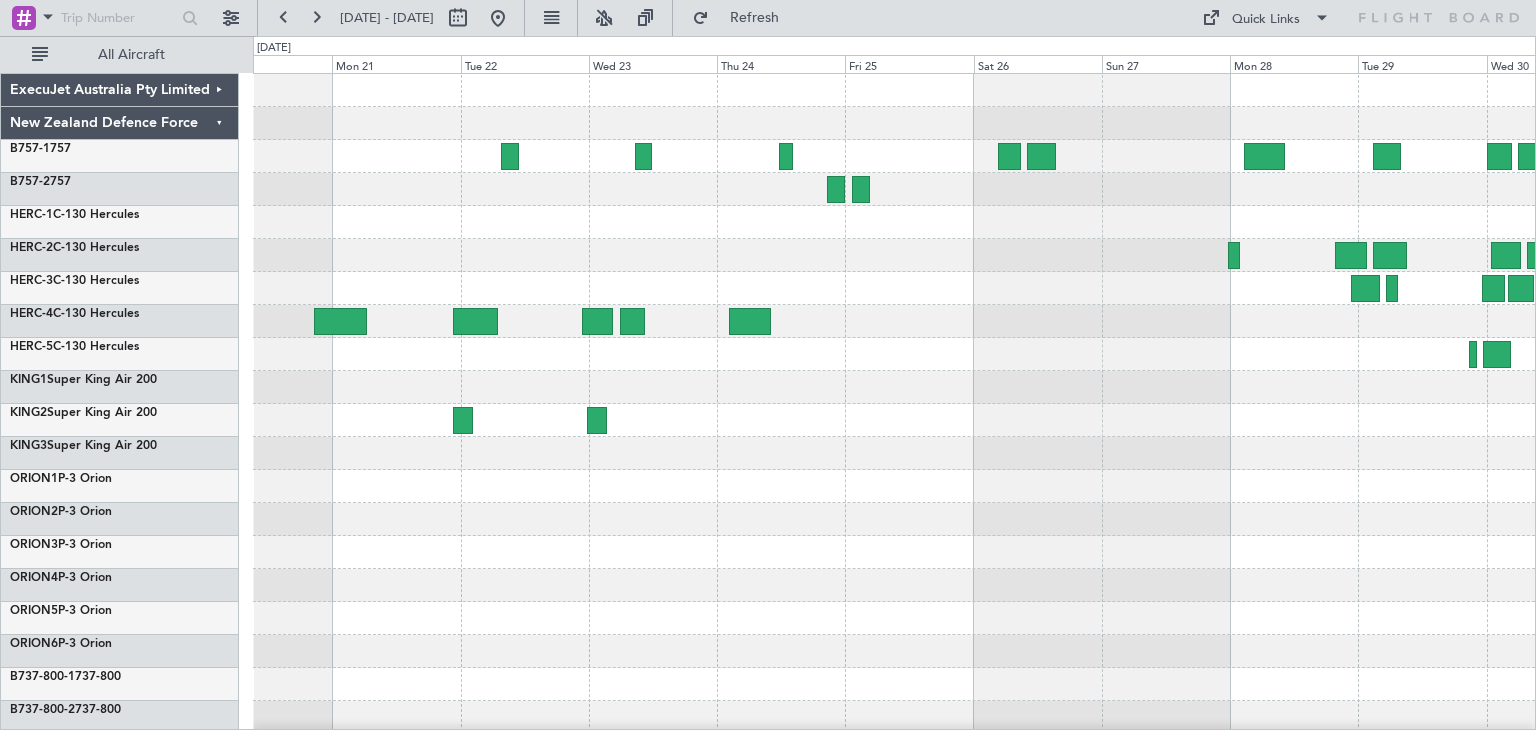 click on "ExecuJet Australia Pty Limited
New Zealand Defence Force
B757-1  757
B757-2  757
HERC-1  C-130 Hercules
HERC-2  C-130 Hercules
HERC-3  C-130 Hercules
HERC-4  C-130 Hercules
HERC-5  C-130 Hercules
KING1  Super King Air 200
KING2  Super King Air 200" 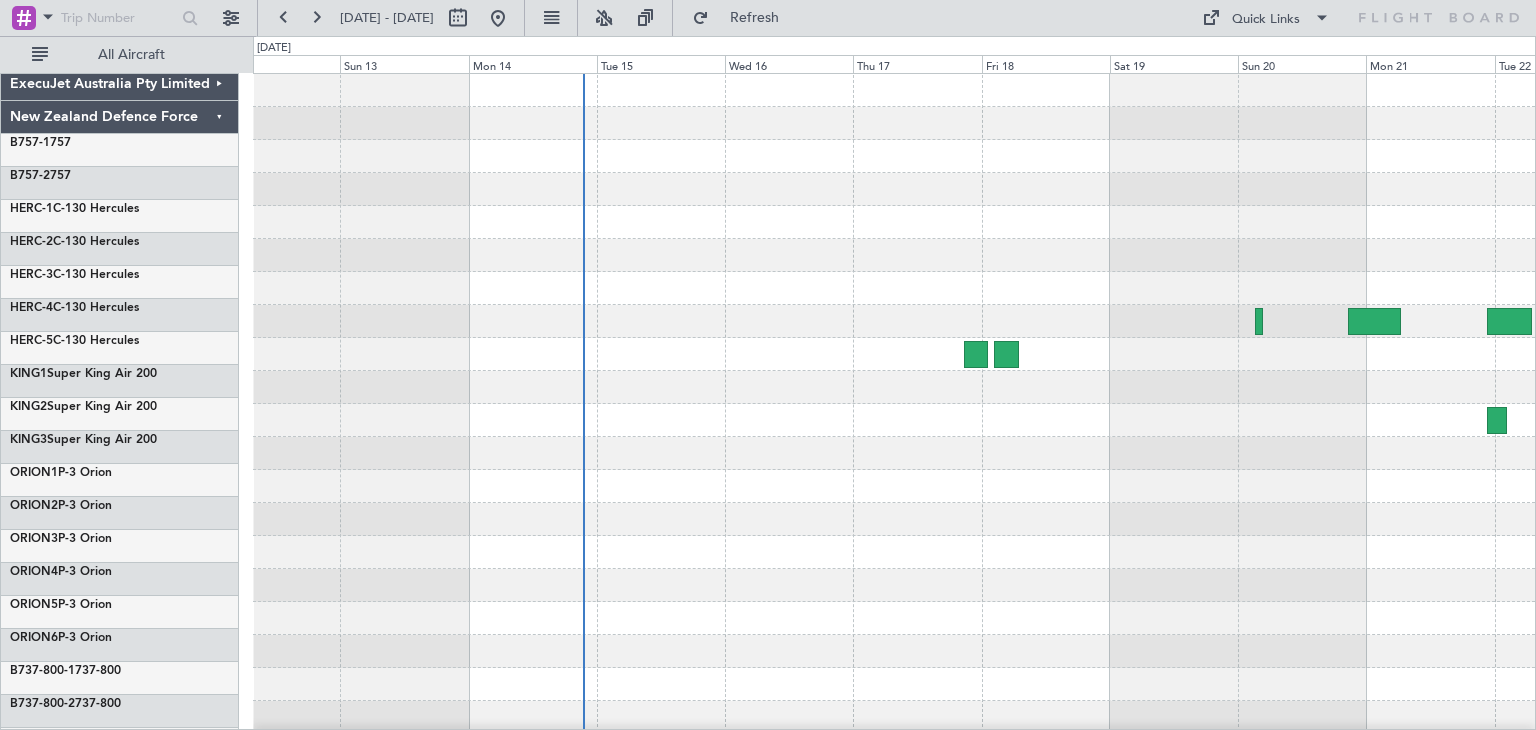 scroll, scrollTop: 0, scrollLeft: 0, axis: both 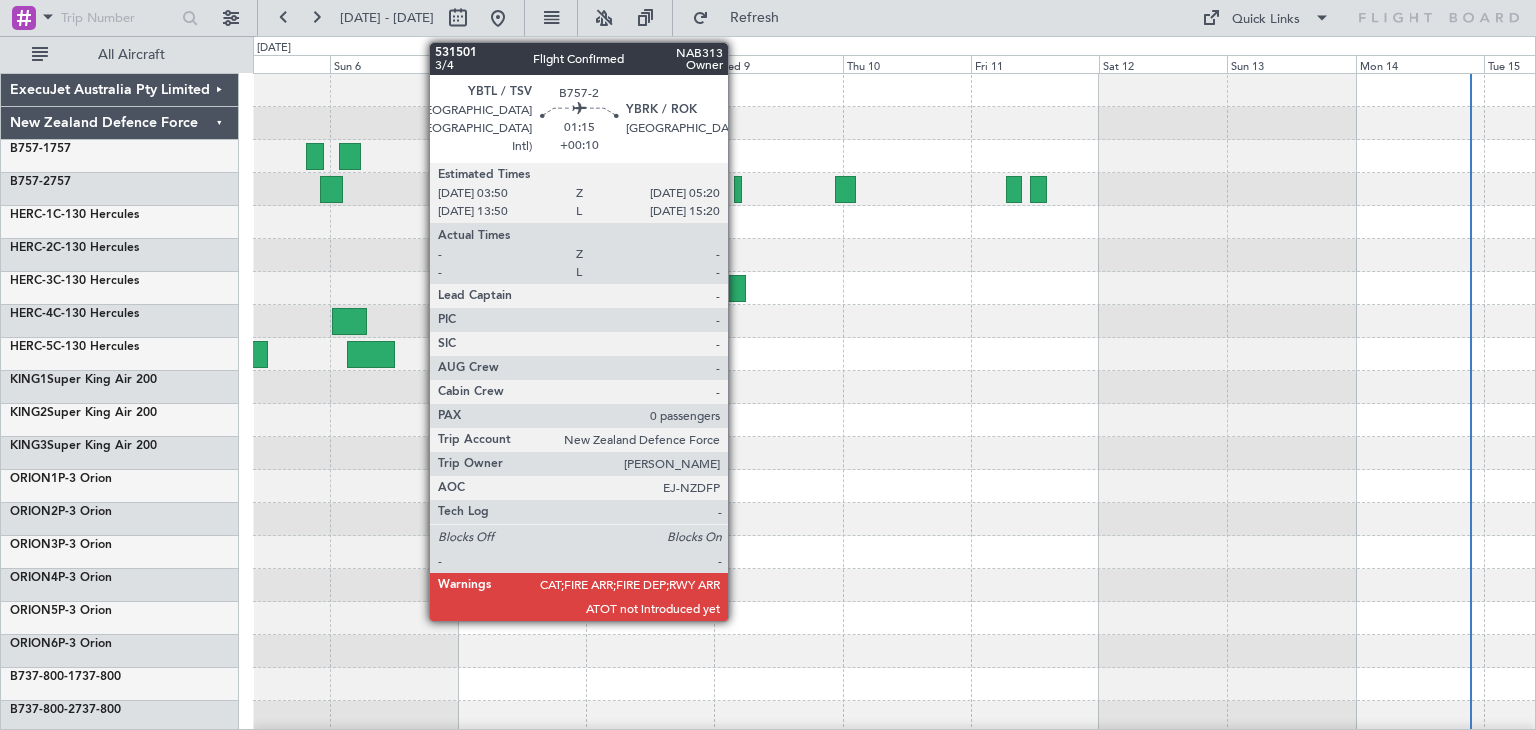 click 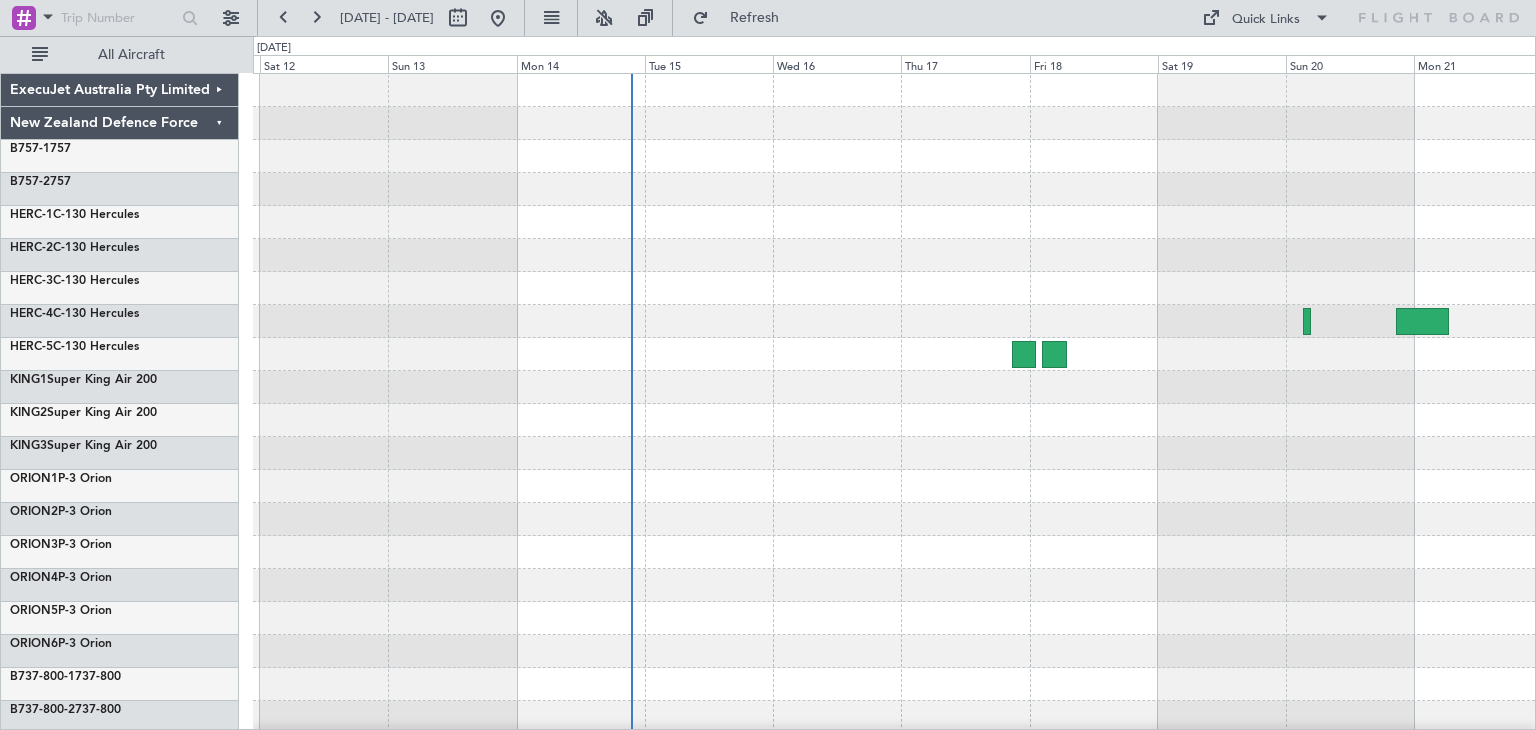 click on "ExecuJet Australia Pty Limited
New Zealand Defence Force
B757-1  757
B757-2  757
HERC-1  C-130 Hercules
HERC-2  C-130 Hercules
HERC-3  C-130 Hercules
HERC-4  C-130 Hercules
HERC-5  C-130 Hercules
KING1  Super King Air 200
KING2  Super King Air 200" 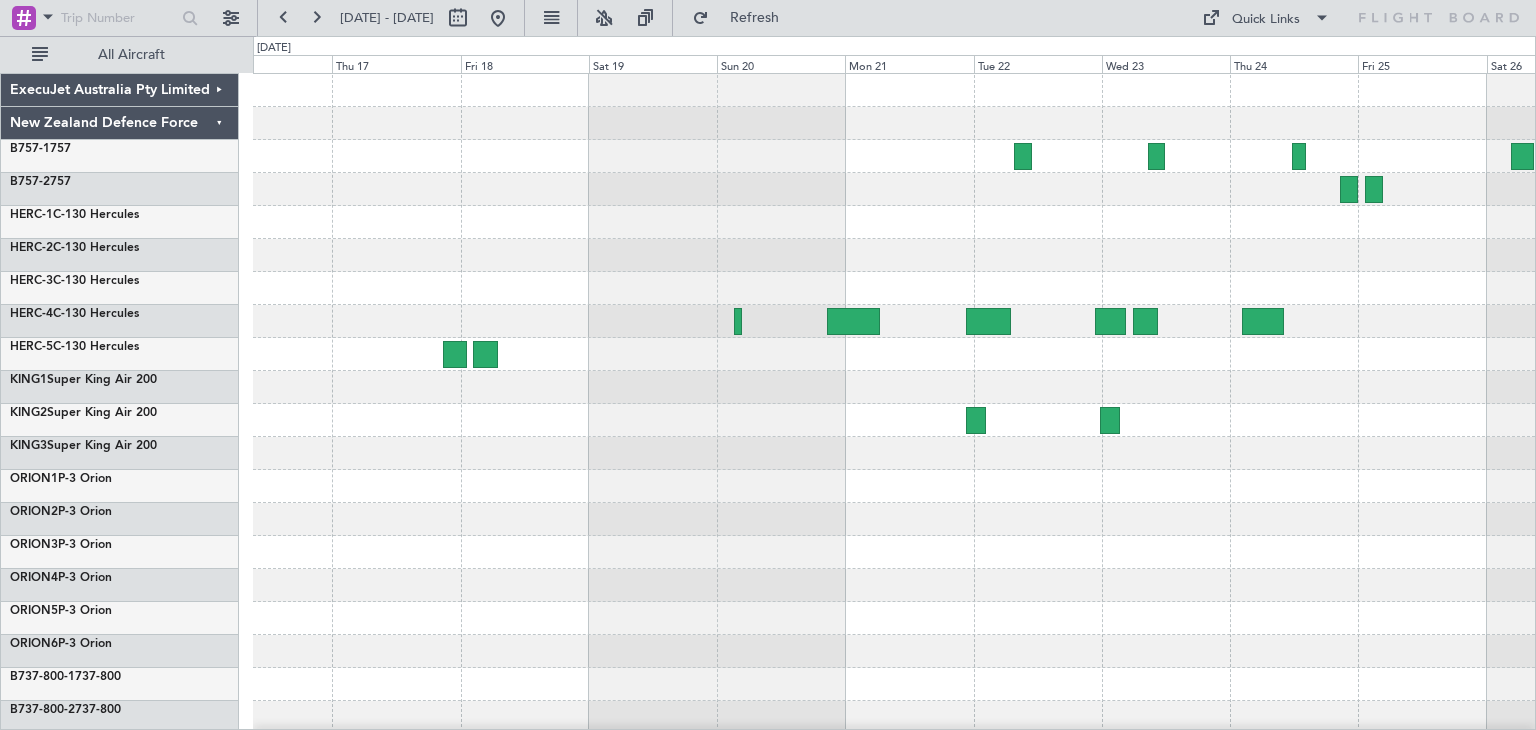 click 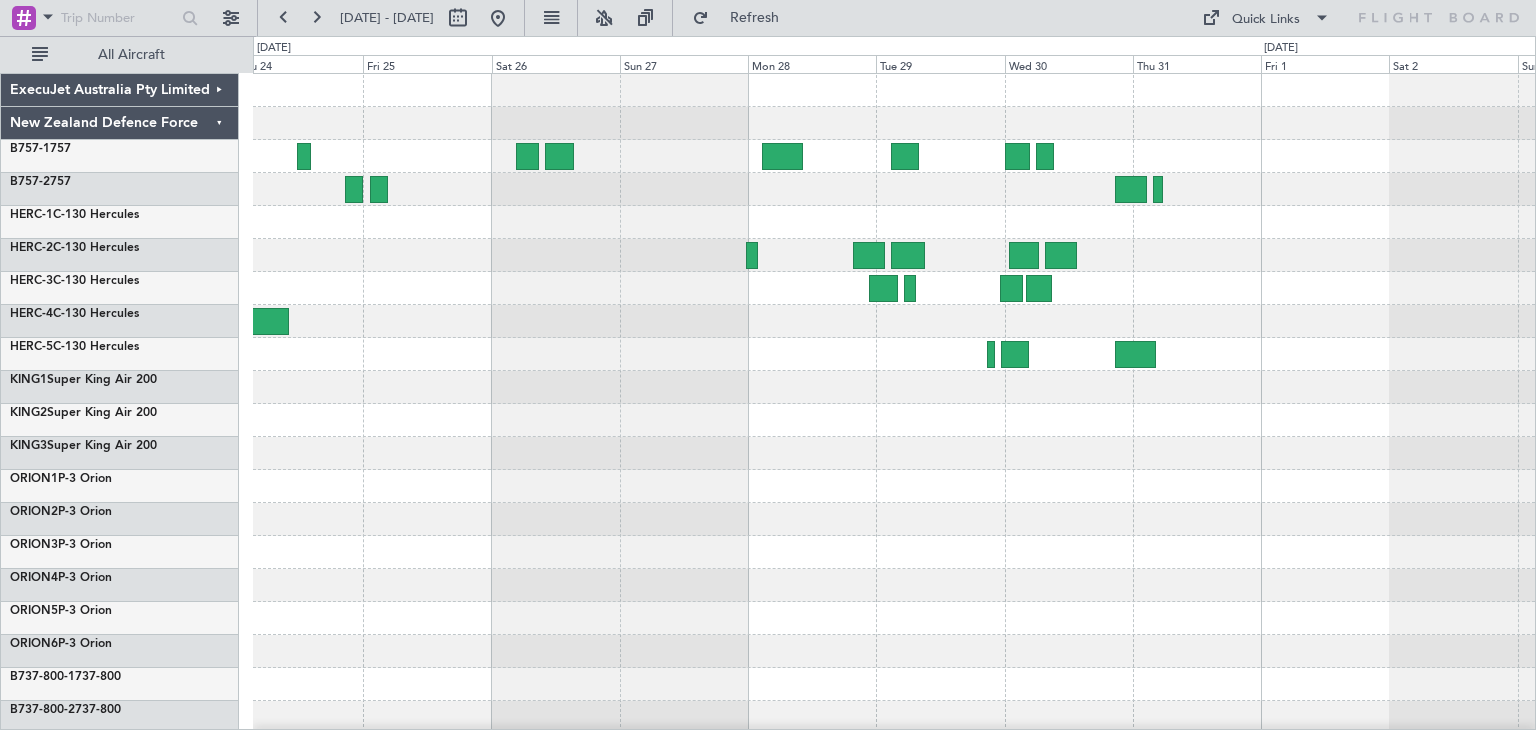 click 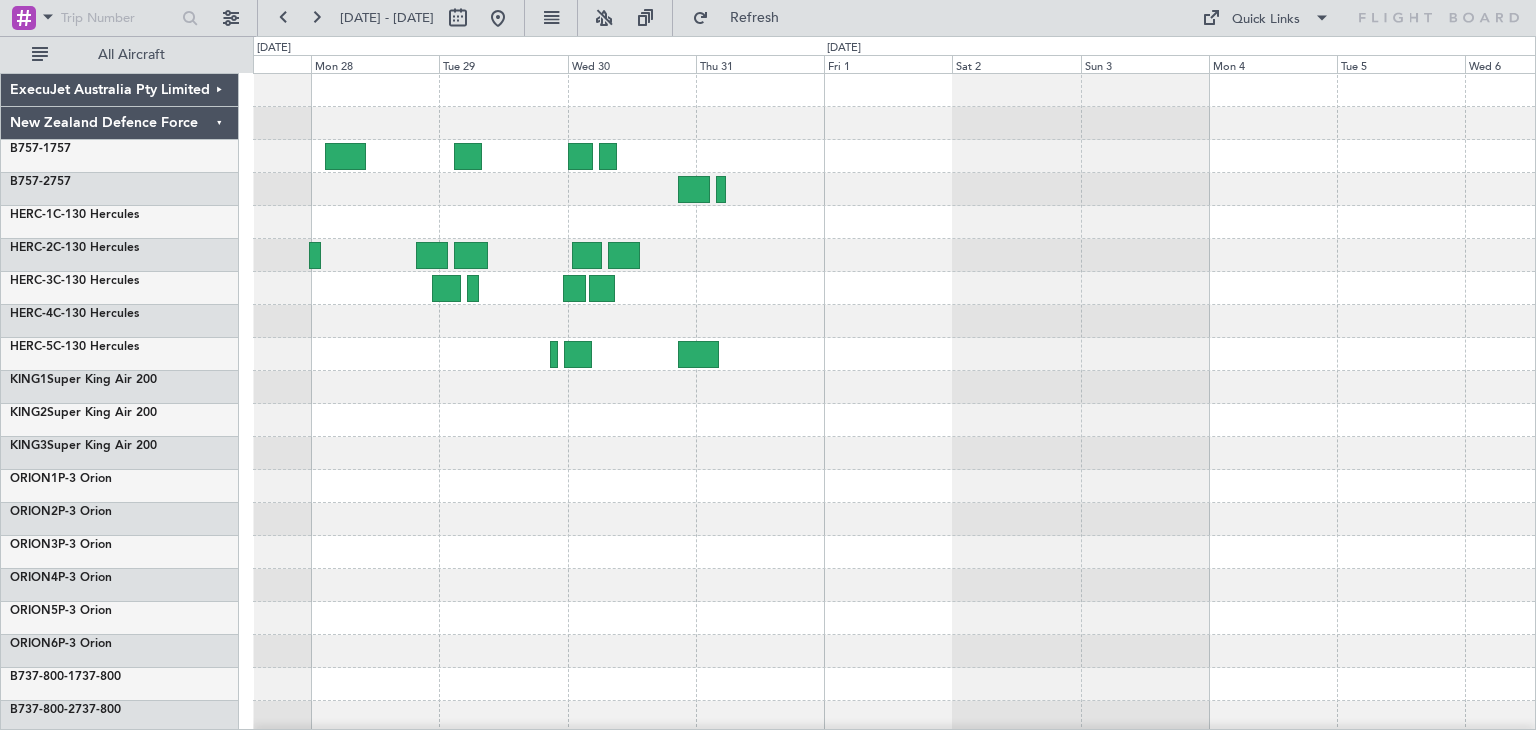 click 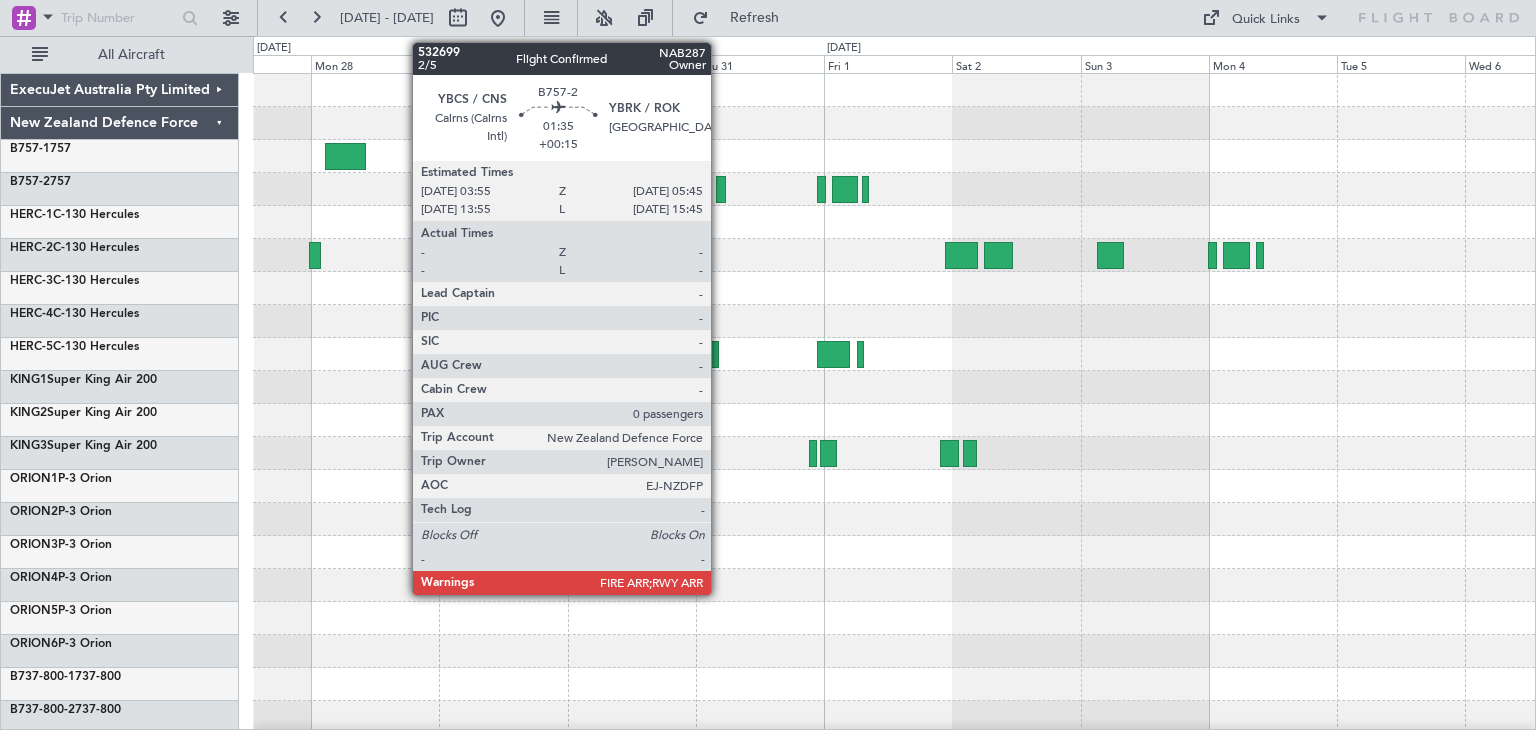 click 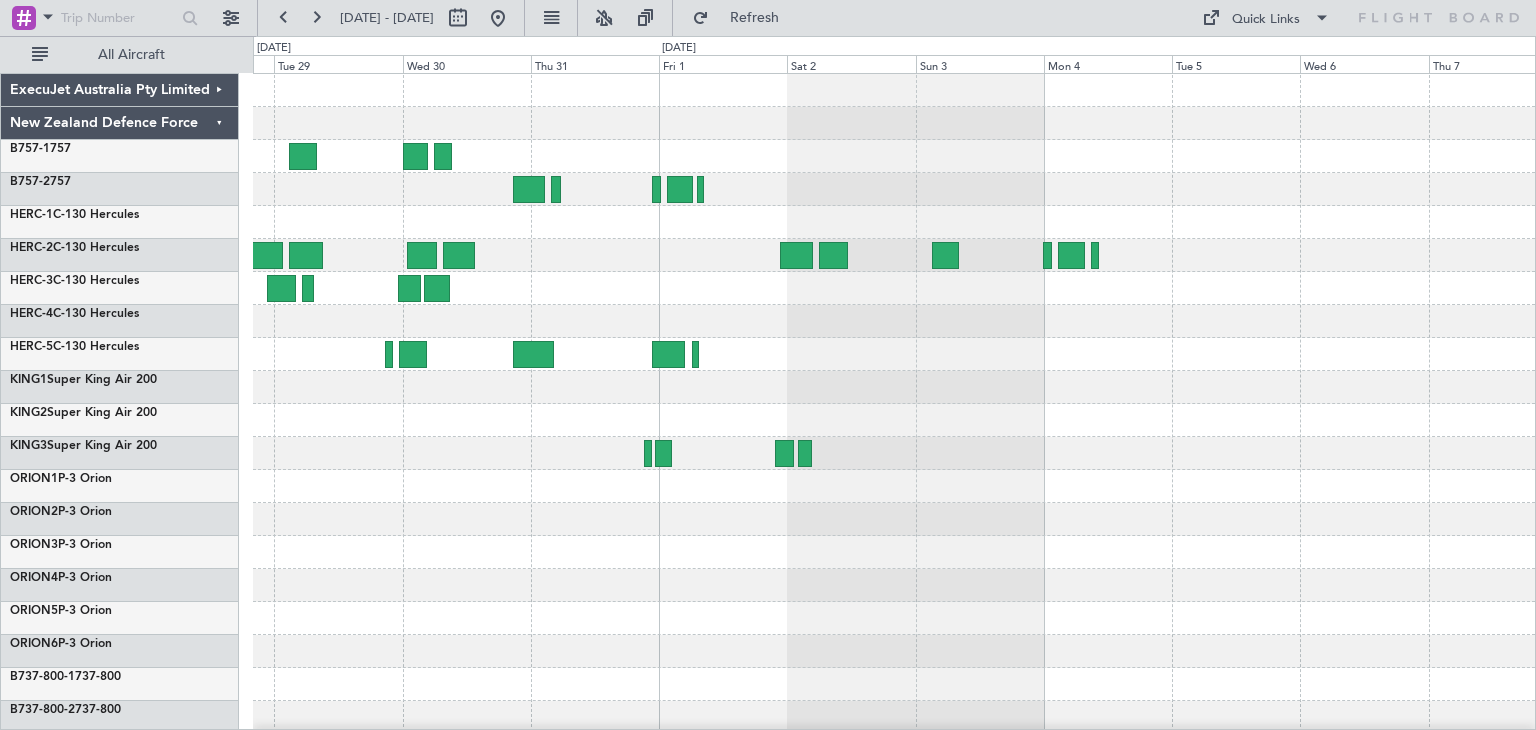 click 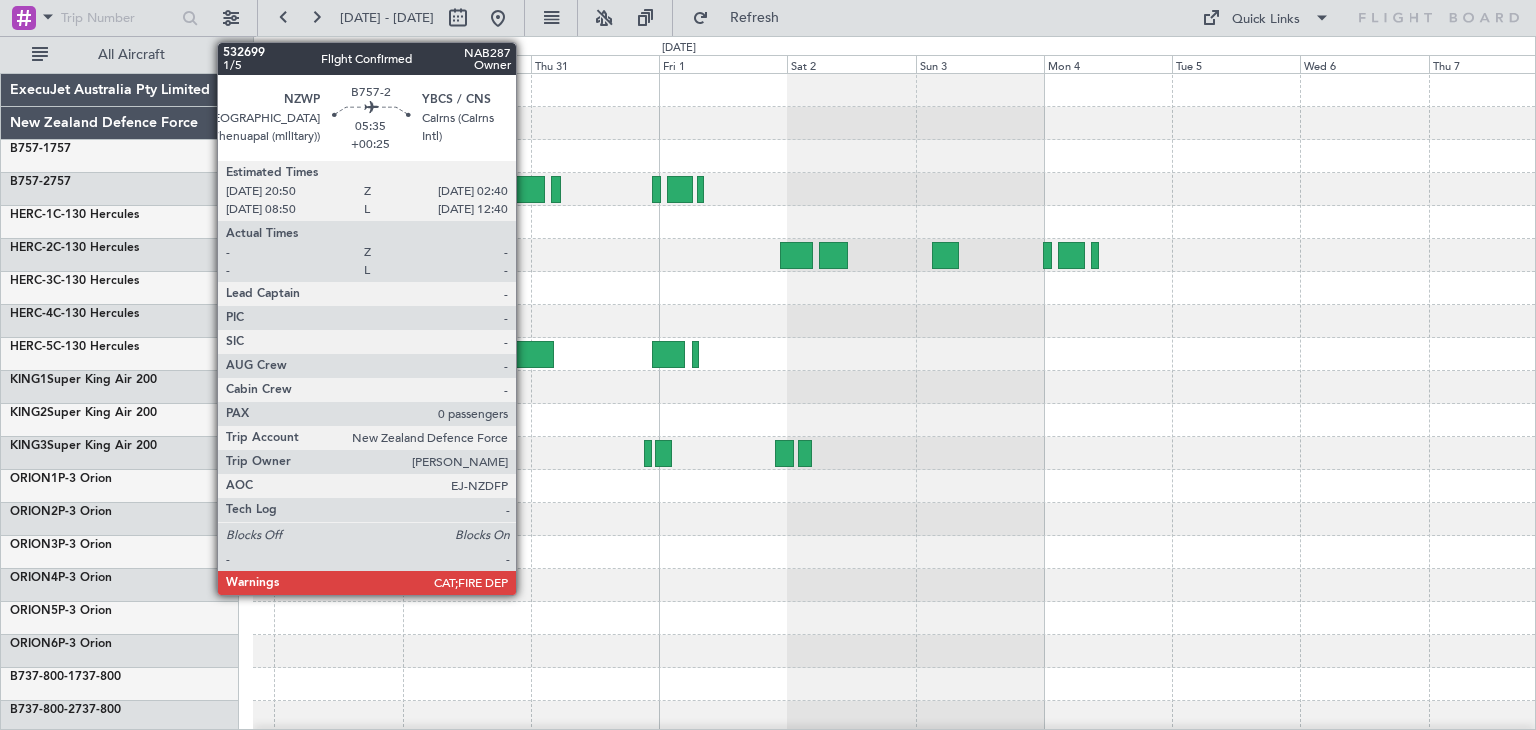 click 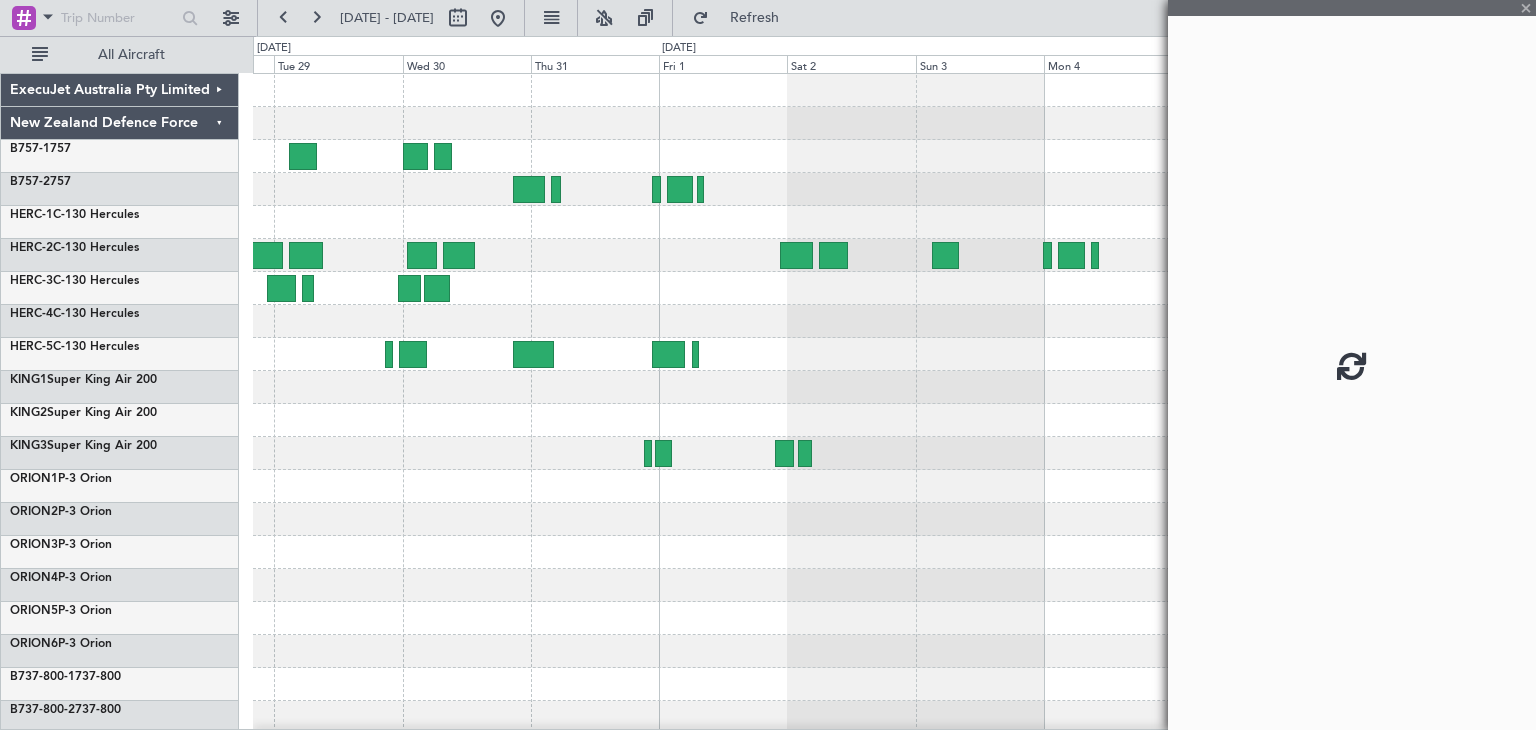click 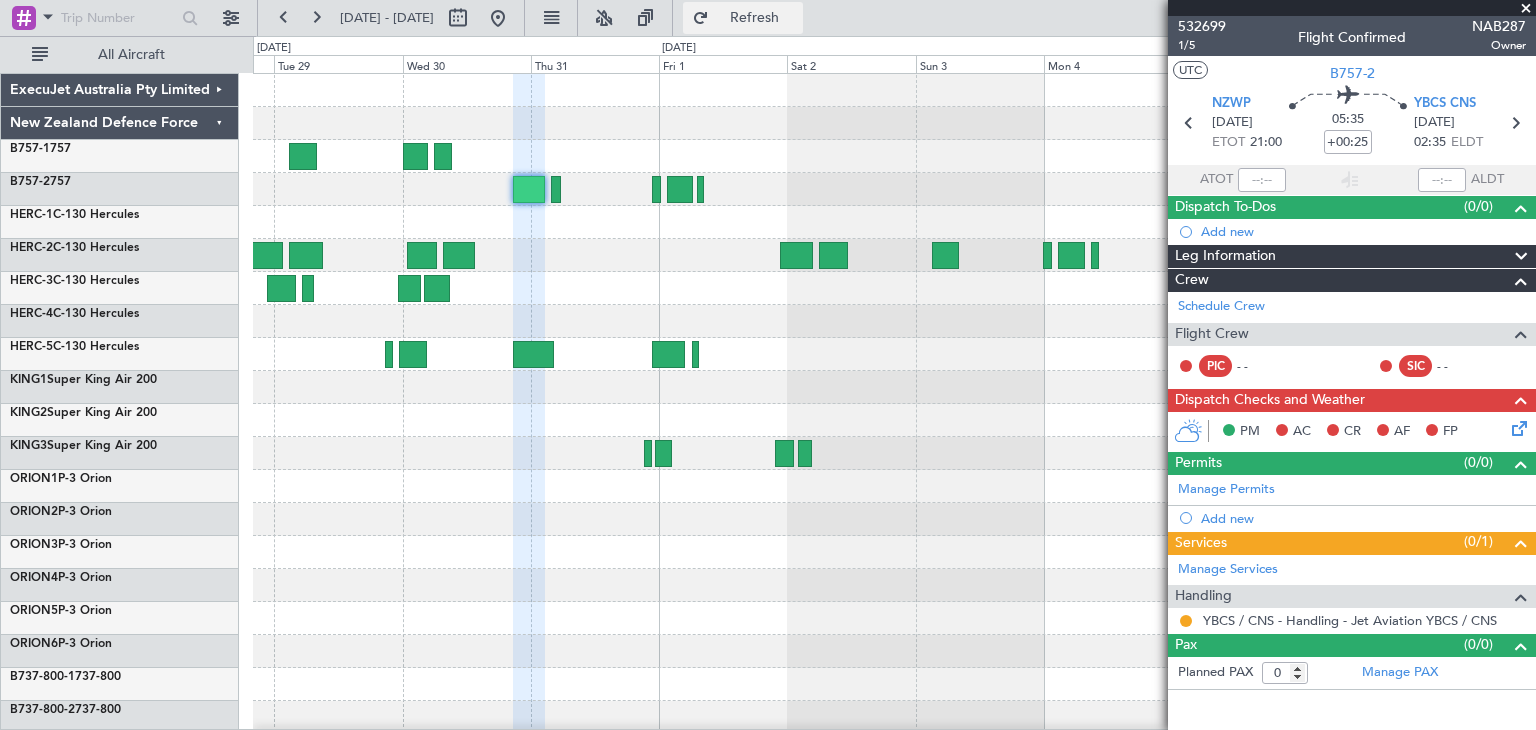 click on "Refresh" 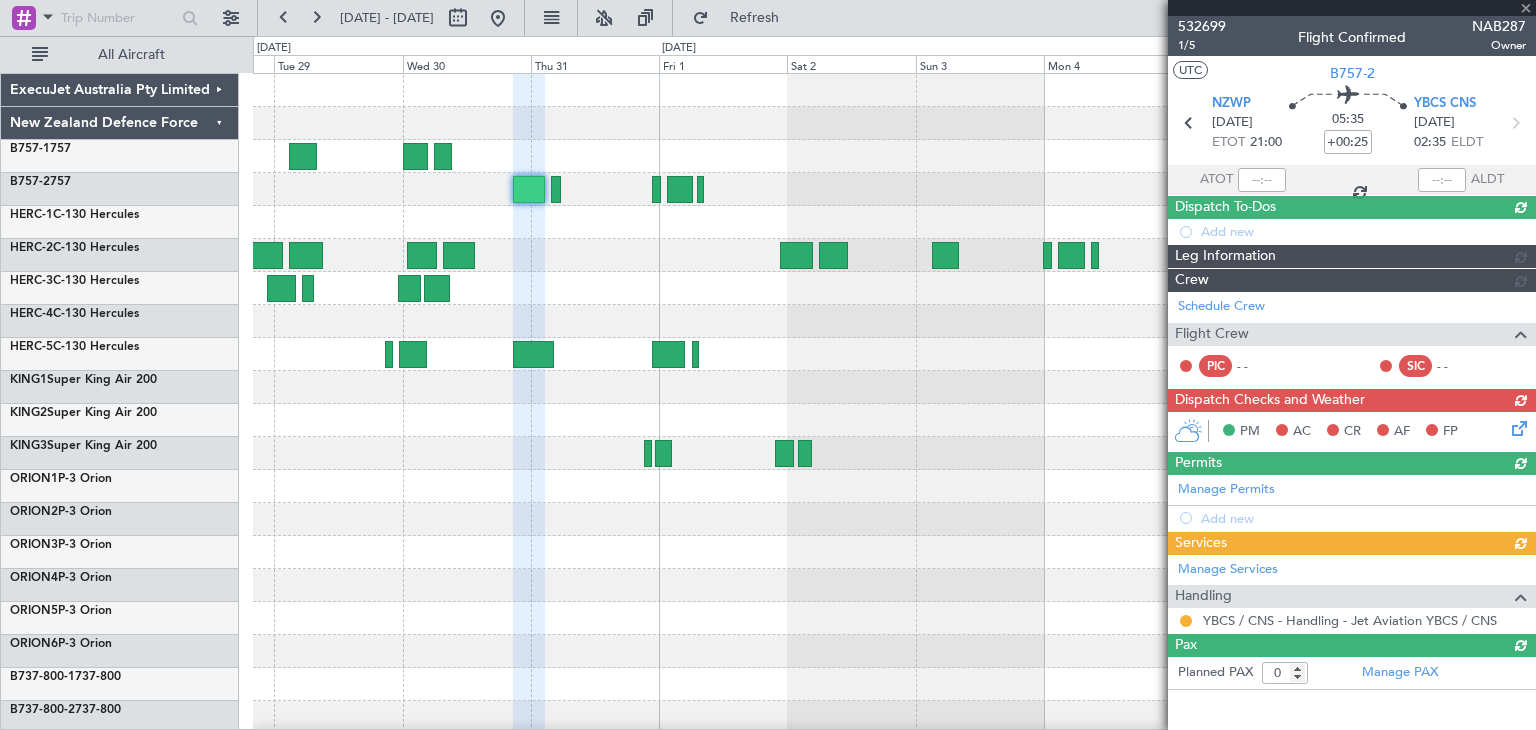 click at bounding box center [1352, 8] 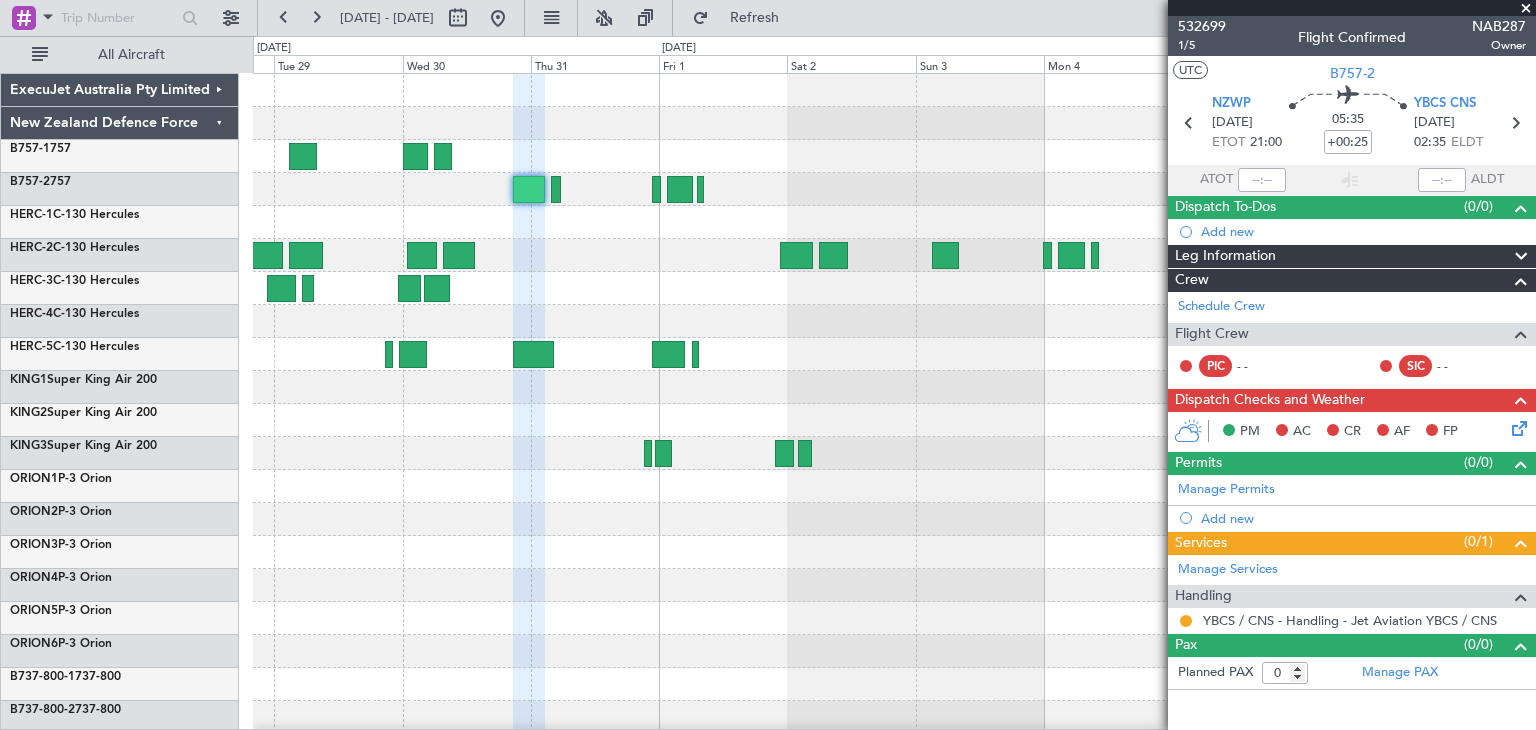 click at bounding box center [1526, 9] 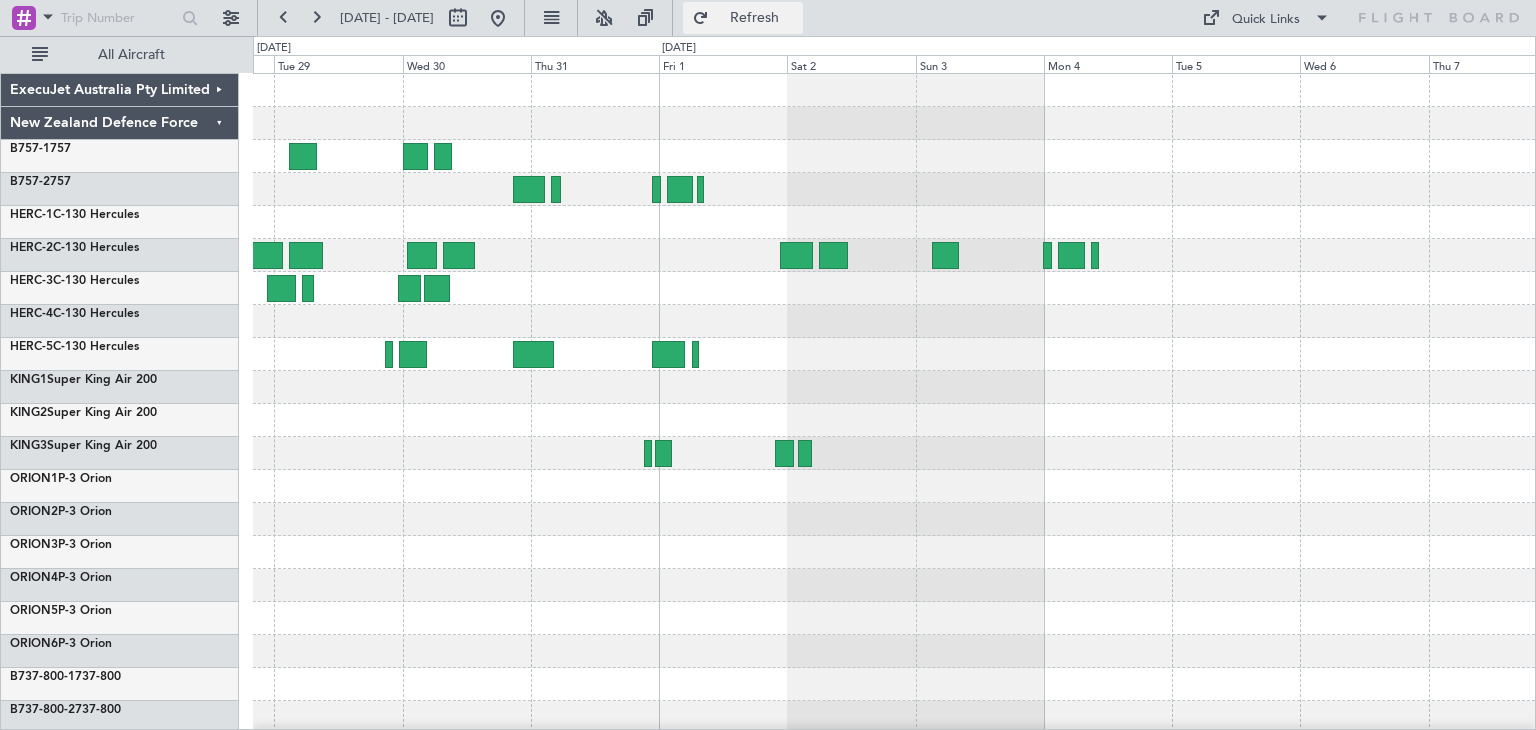 click on "Refresh" 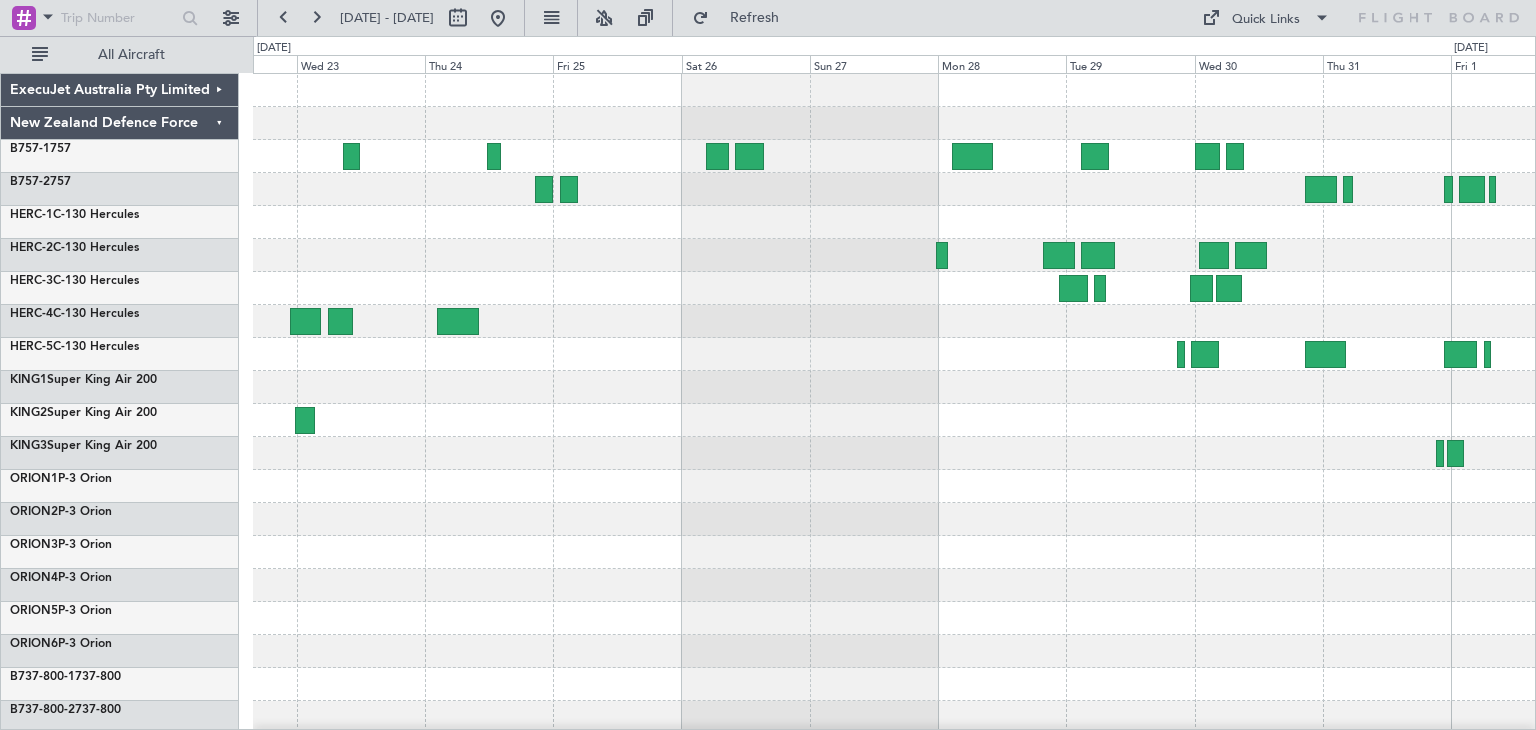 click on "[DATE] - [DATE]  Refresh Quick Links All Aircraft
ExecuJet Australia Pty Limited
New Zealand Defence Force
B757-1  757
B757-2  757
HERC-1  C-130 Hercules
HERC-2  C-130 Hercules
HERC-3  C-130 Hercules
HERC-4  C-130 Hercules
HERC-5  C-130 Hercules
KING1  Super King Air 200
KING2  Super King Air 200" at bounding box center (768, 365) 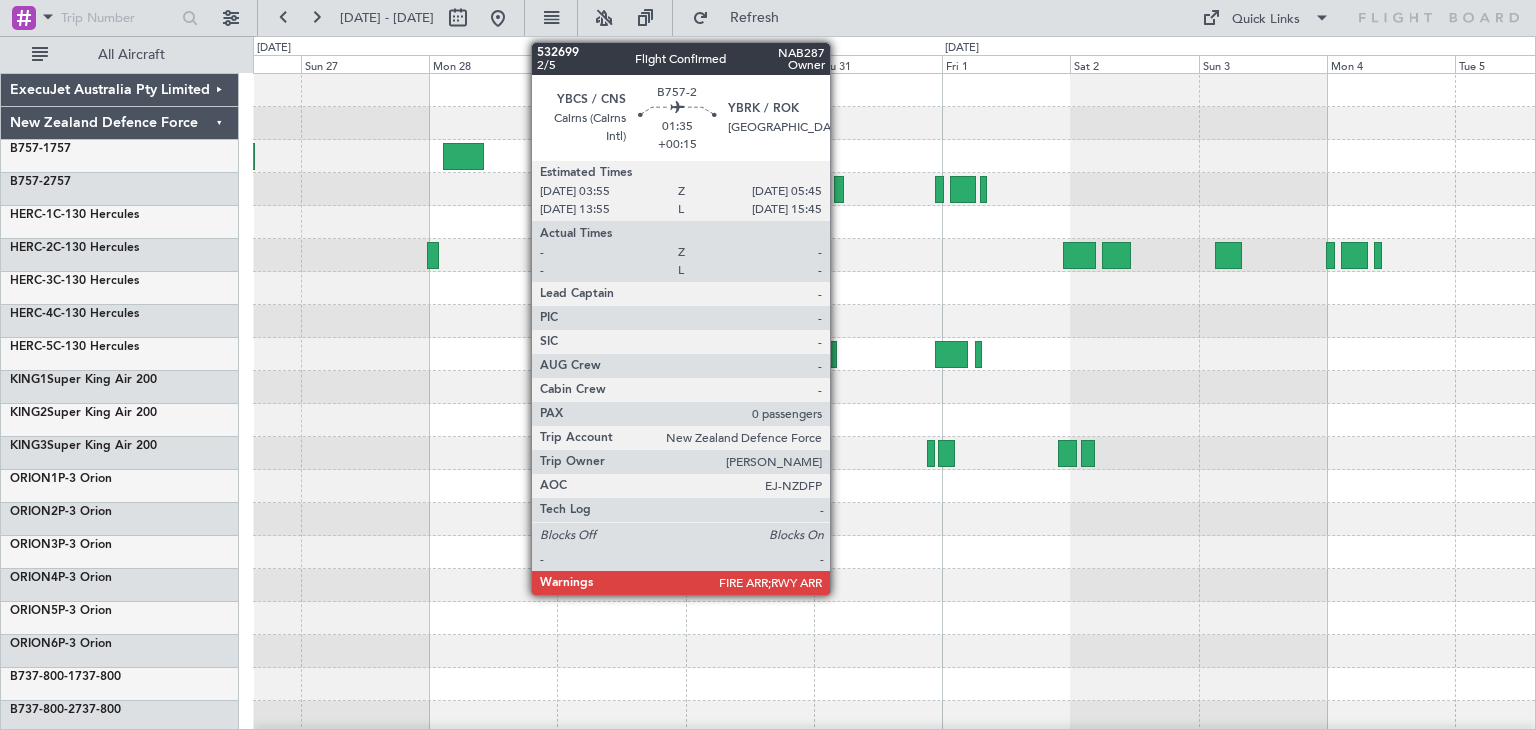 click 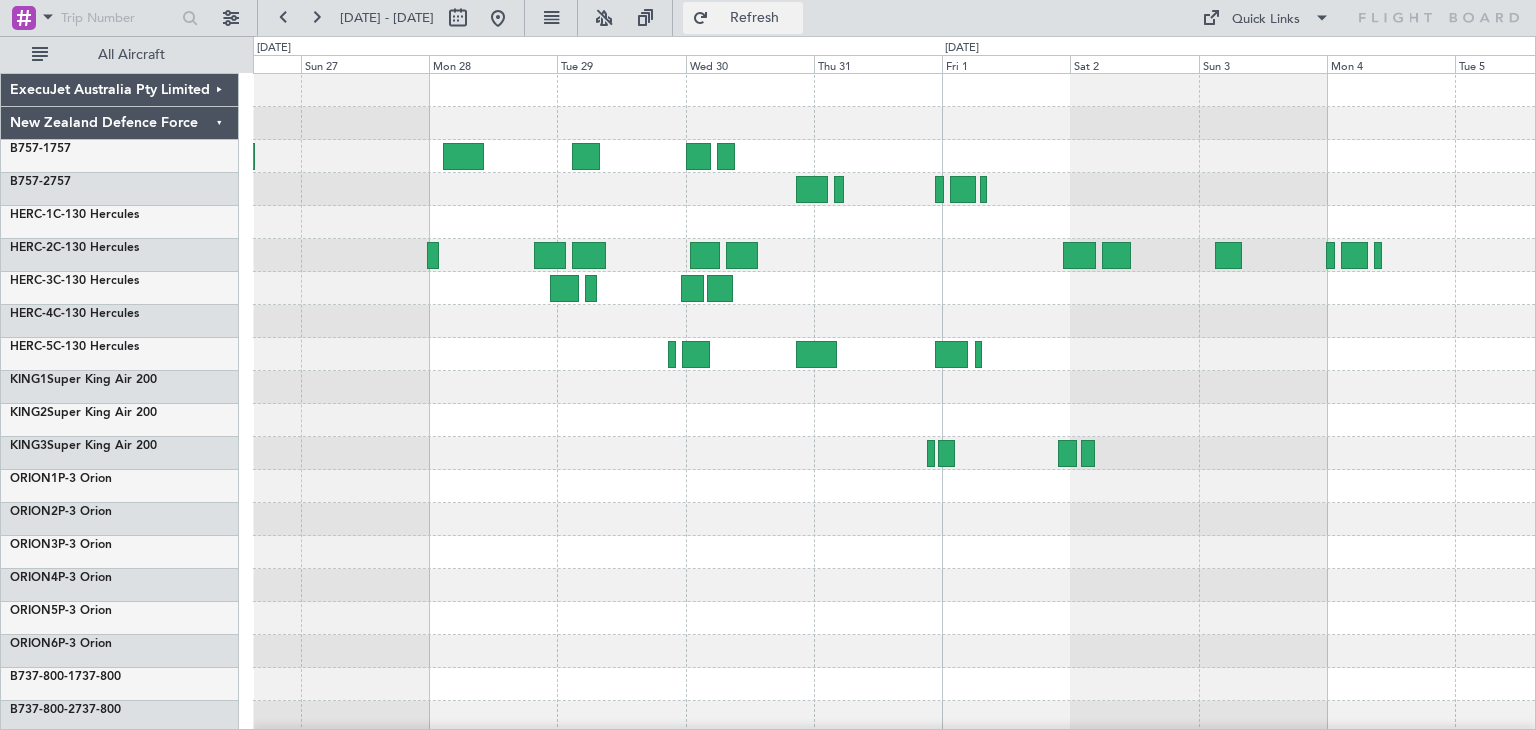 click on "Refresh" 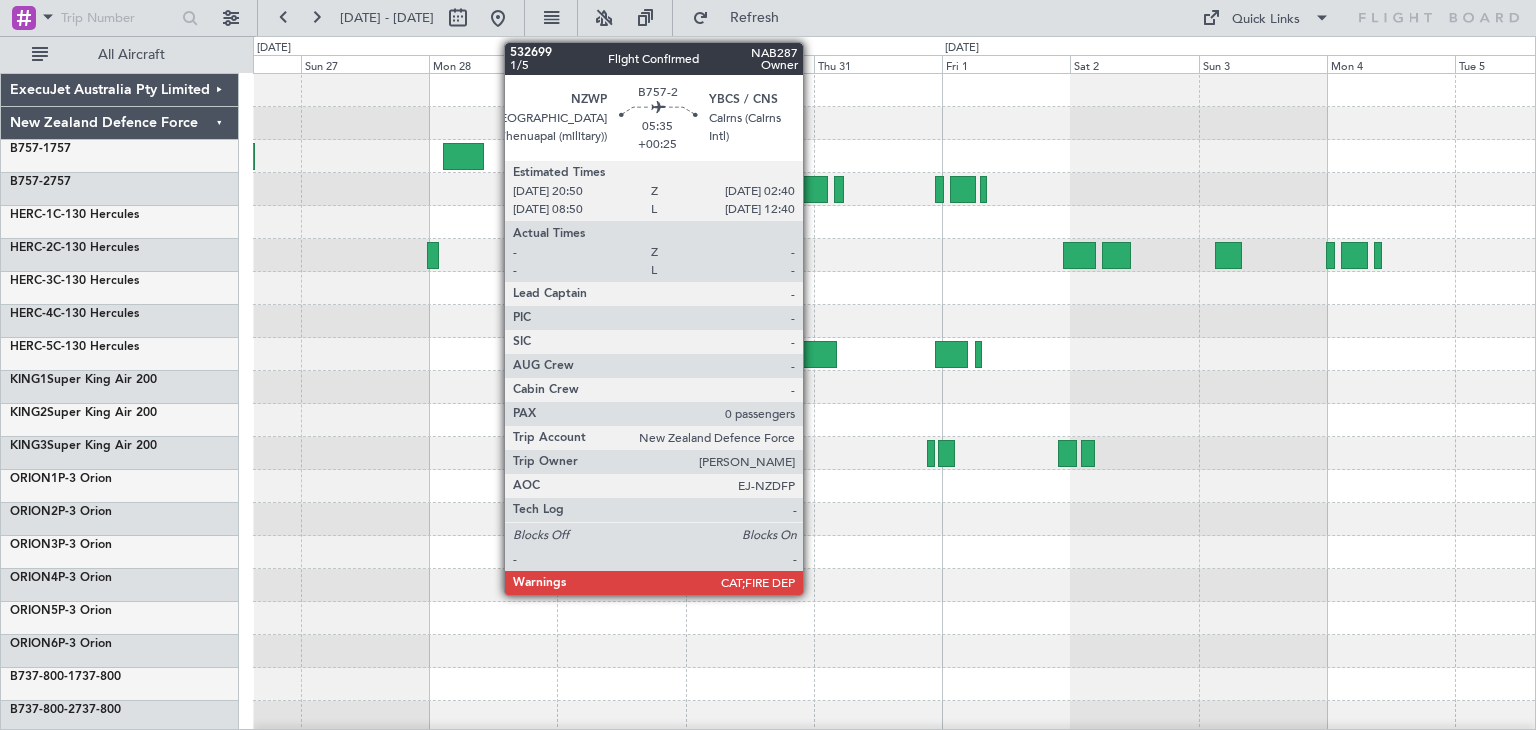 click 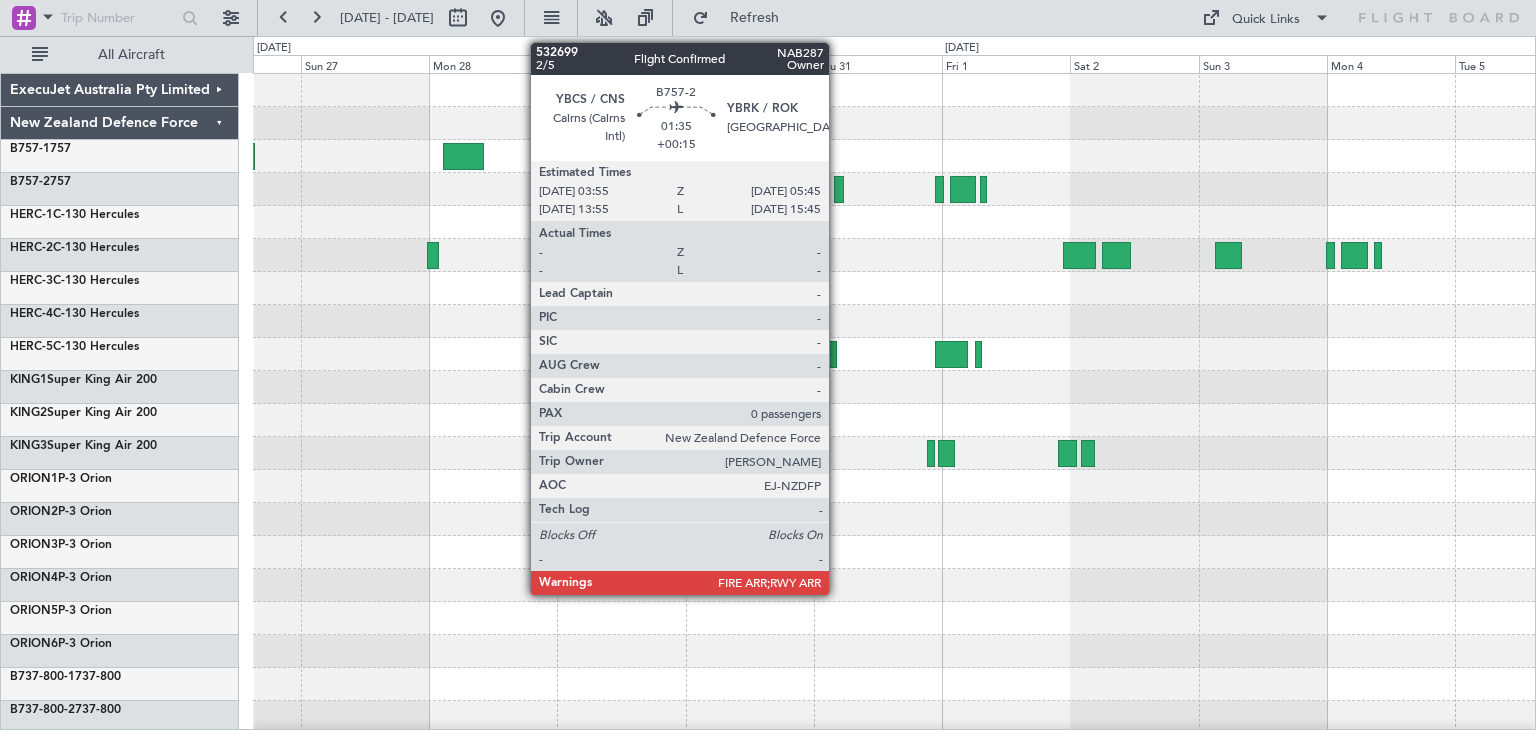 click 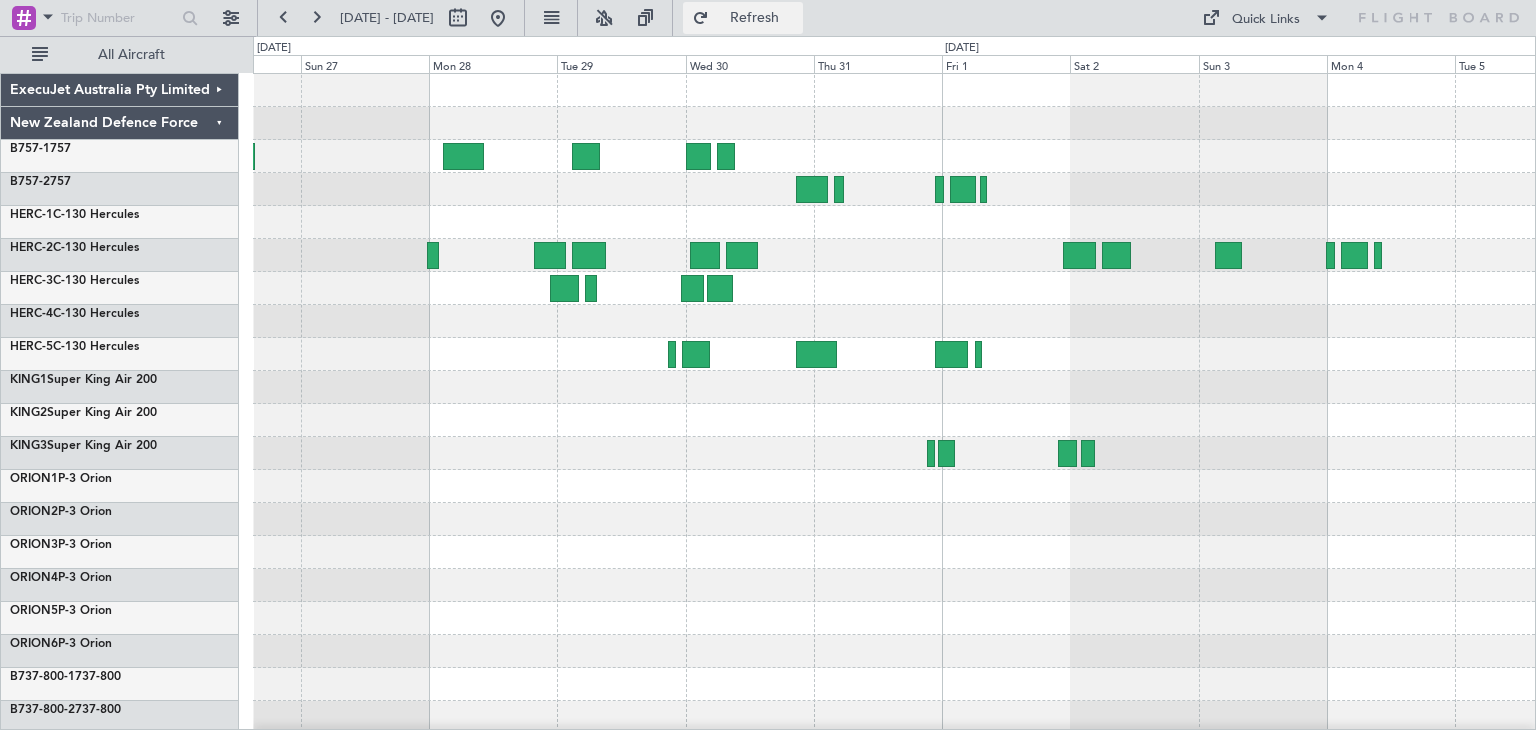 click on "Refresh" 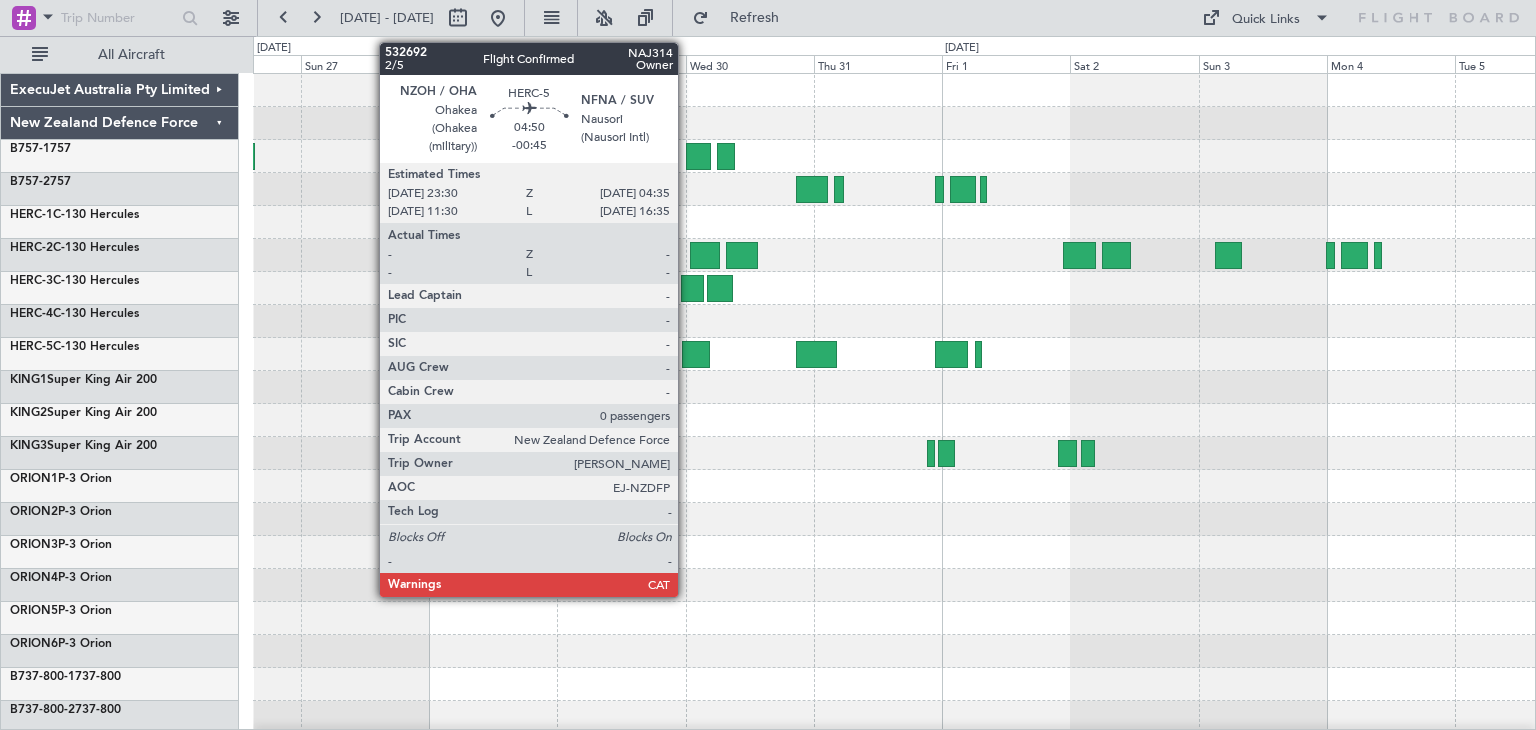 click 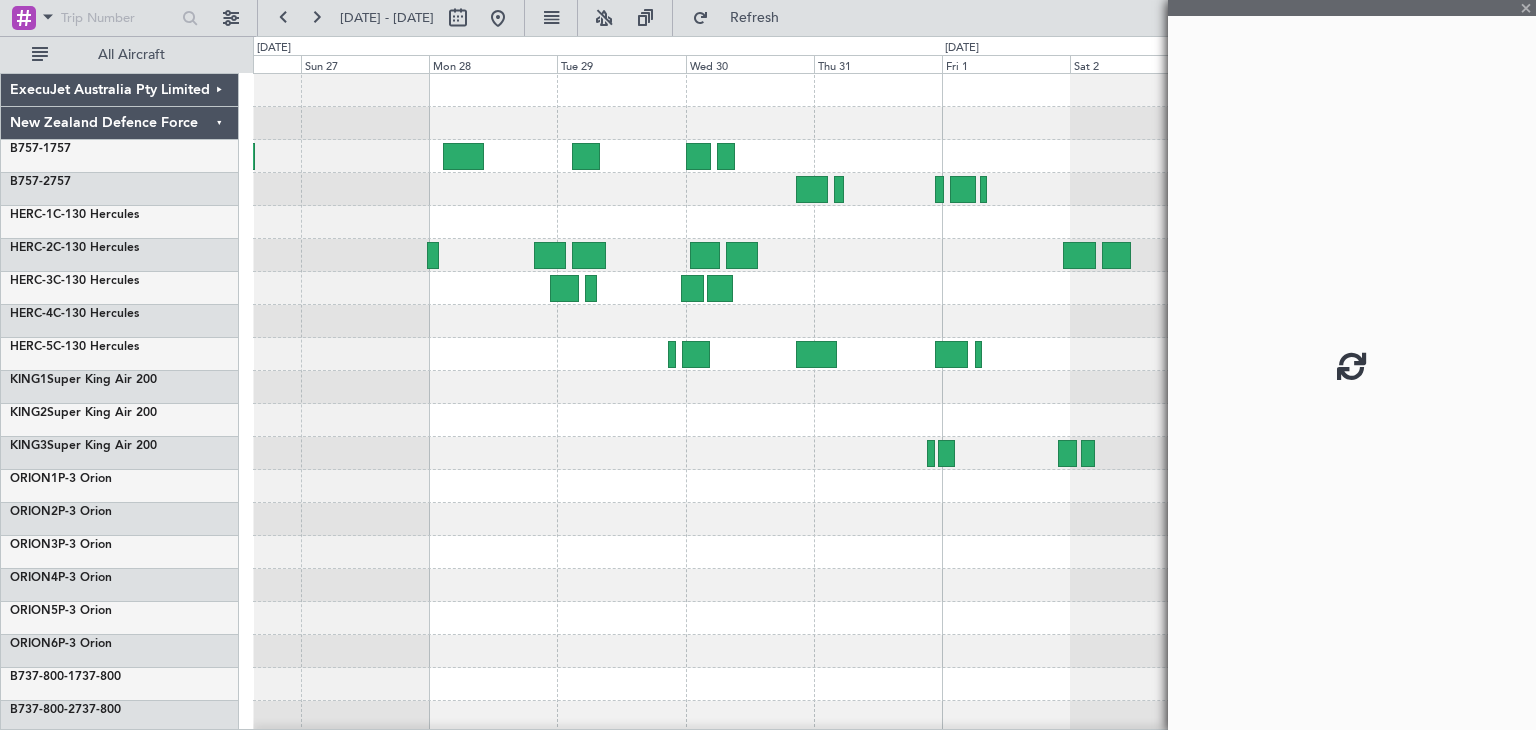 click 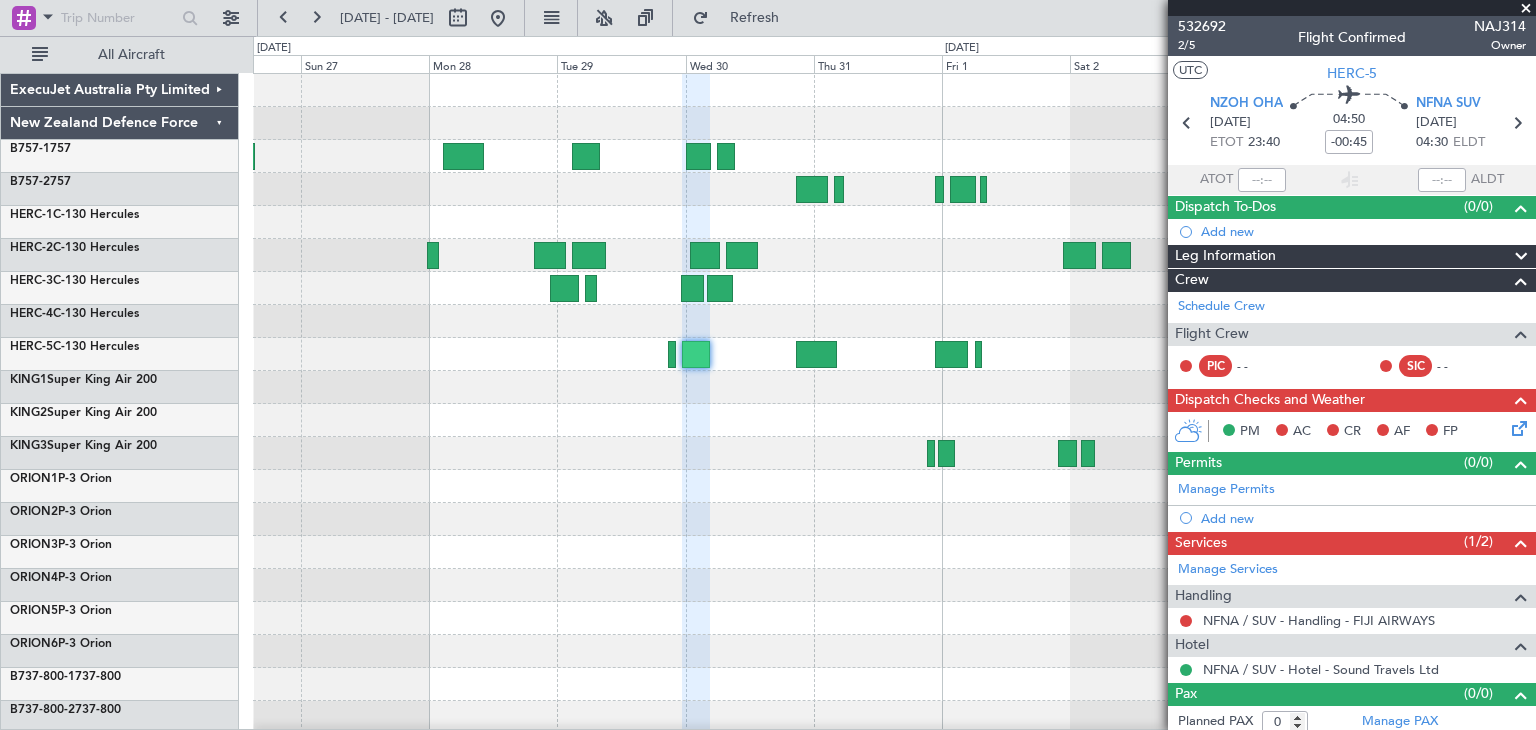 drag, startPoint x: 1527, startPoint y: 9, endPoint x: 1490, endPoint y: 15, distance: 37.48333 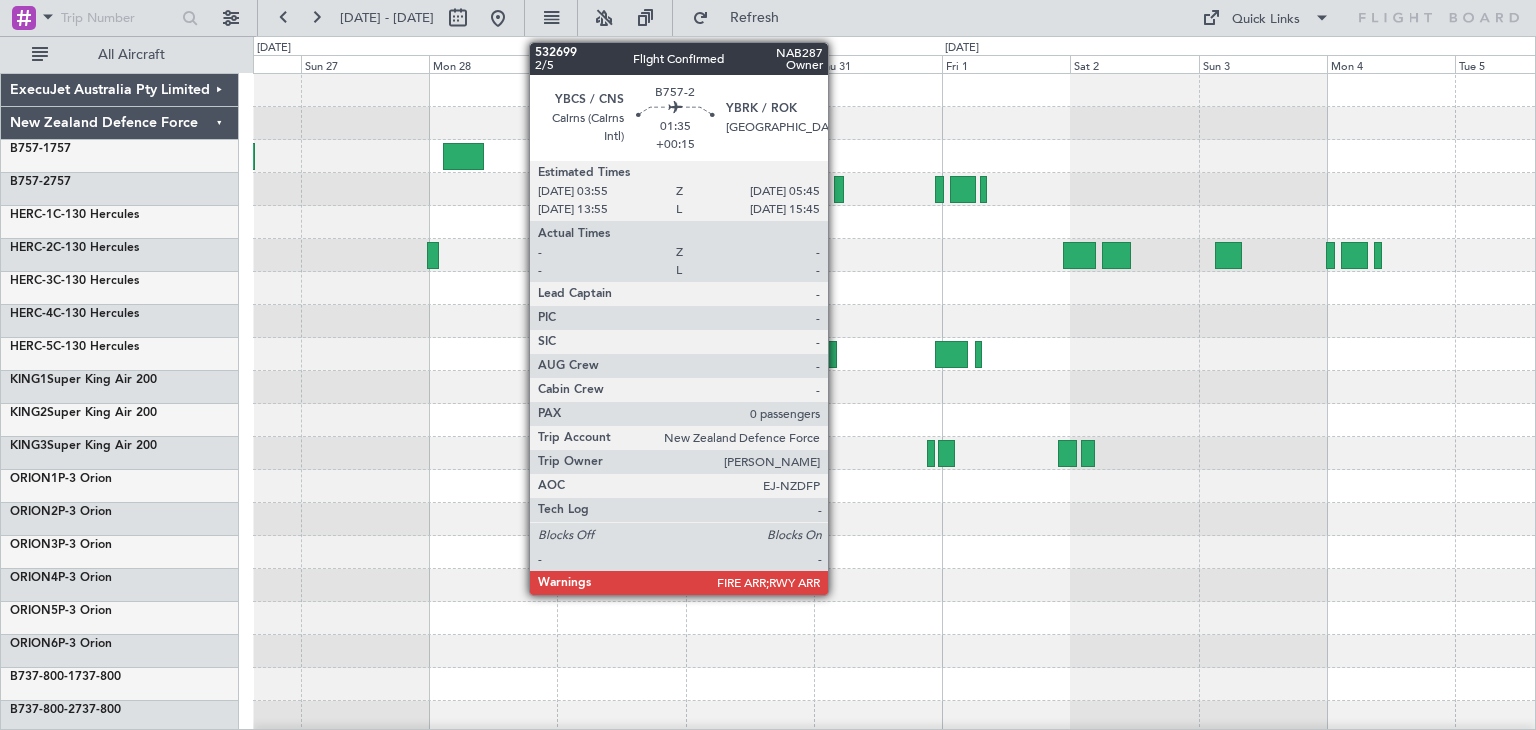 click 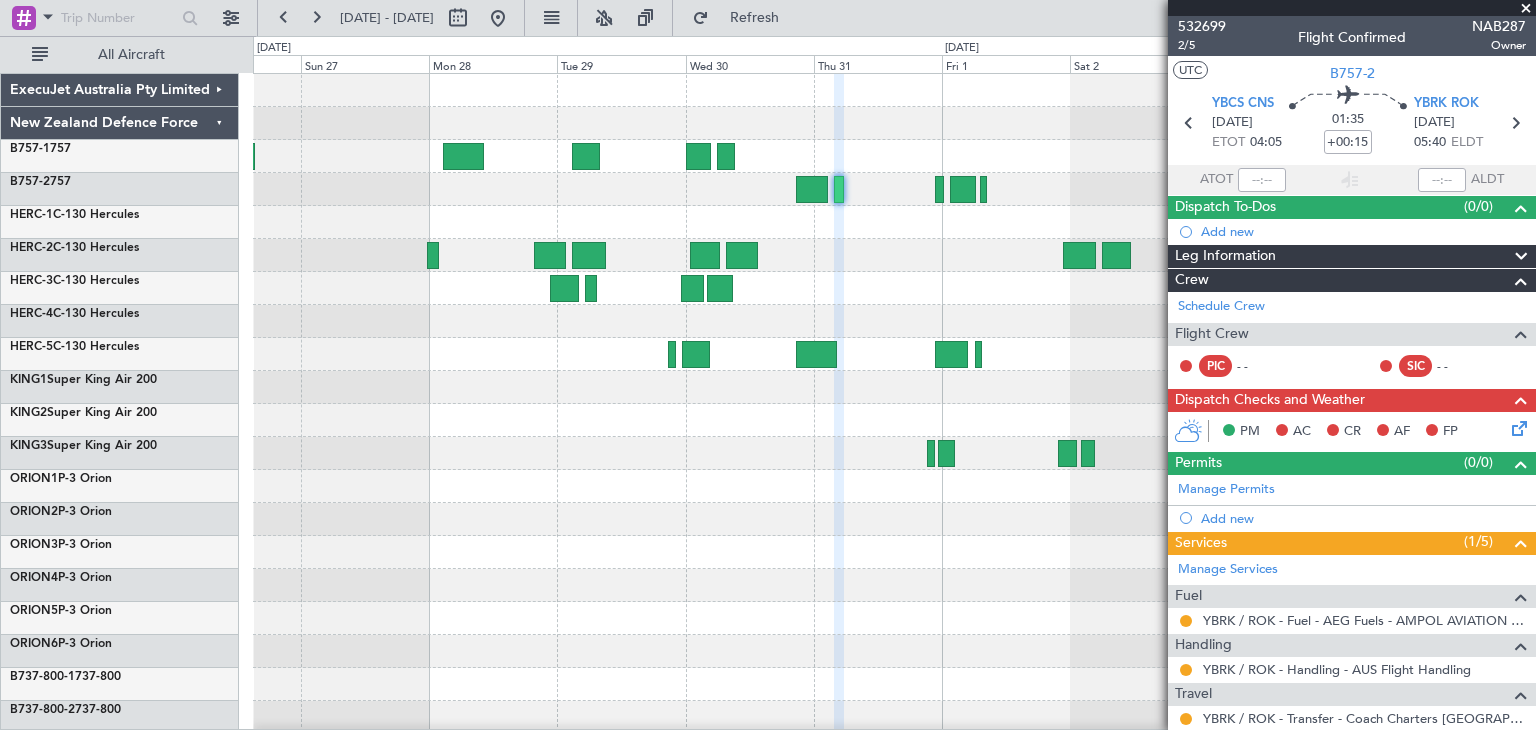 click at bounding box center [1526, 9] 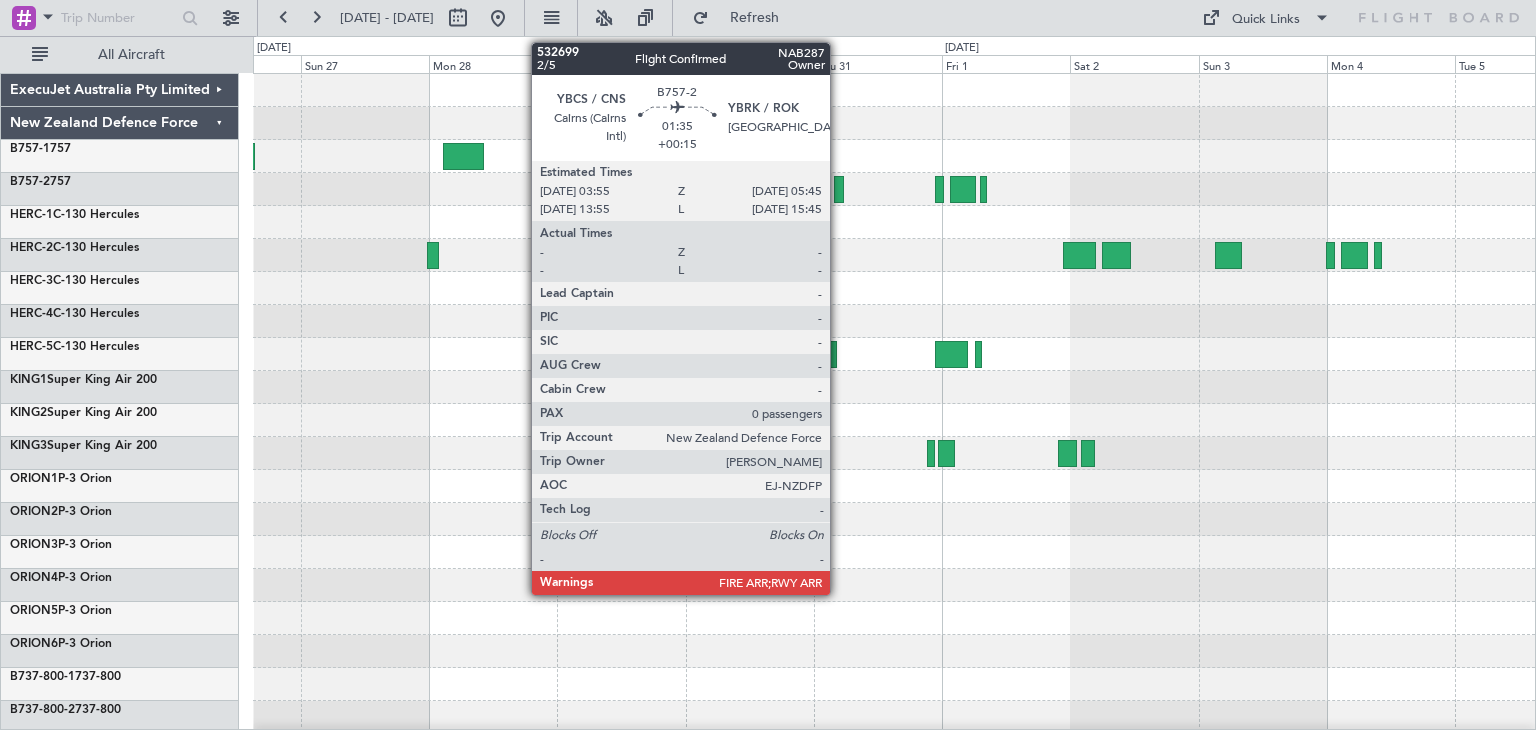 click 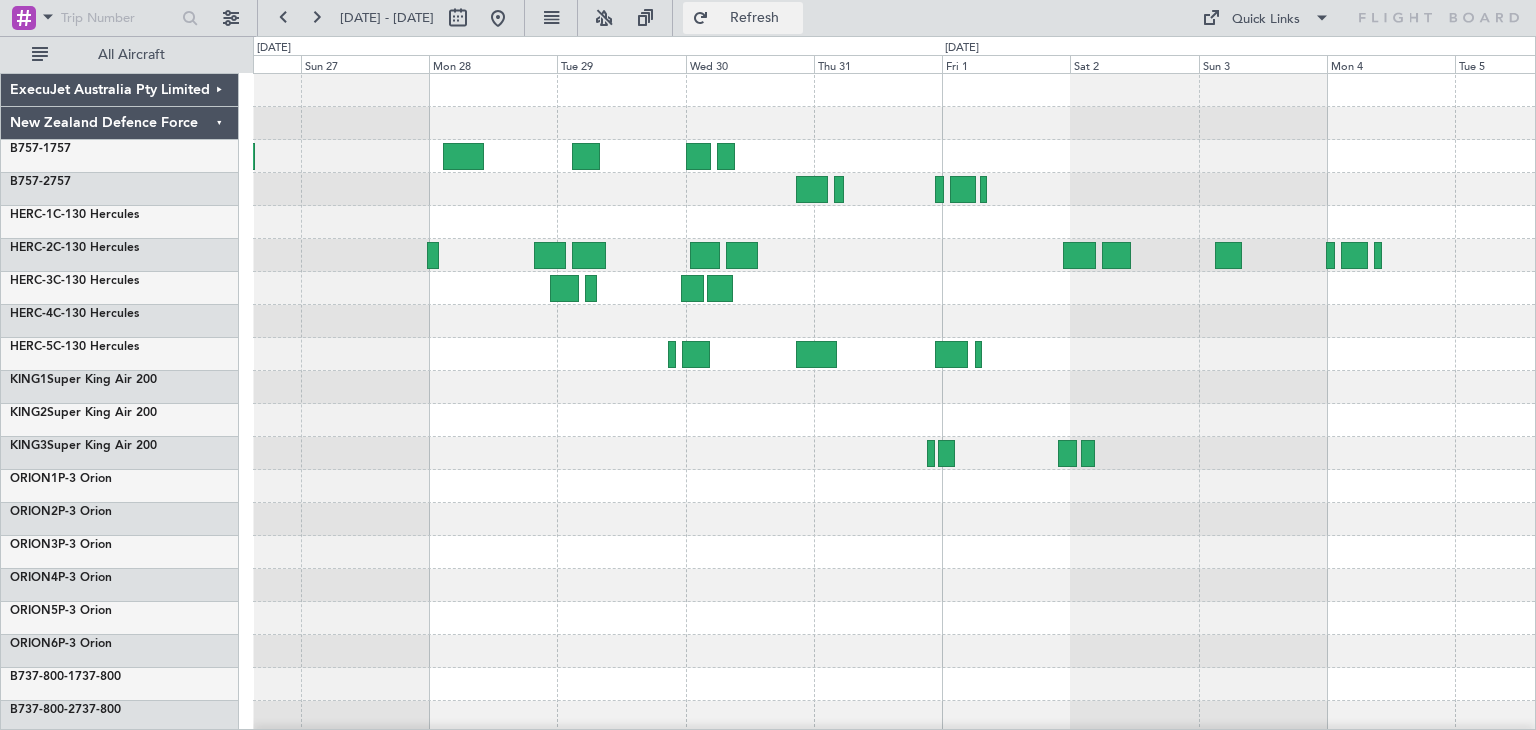 click on "Refresh" 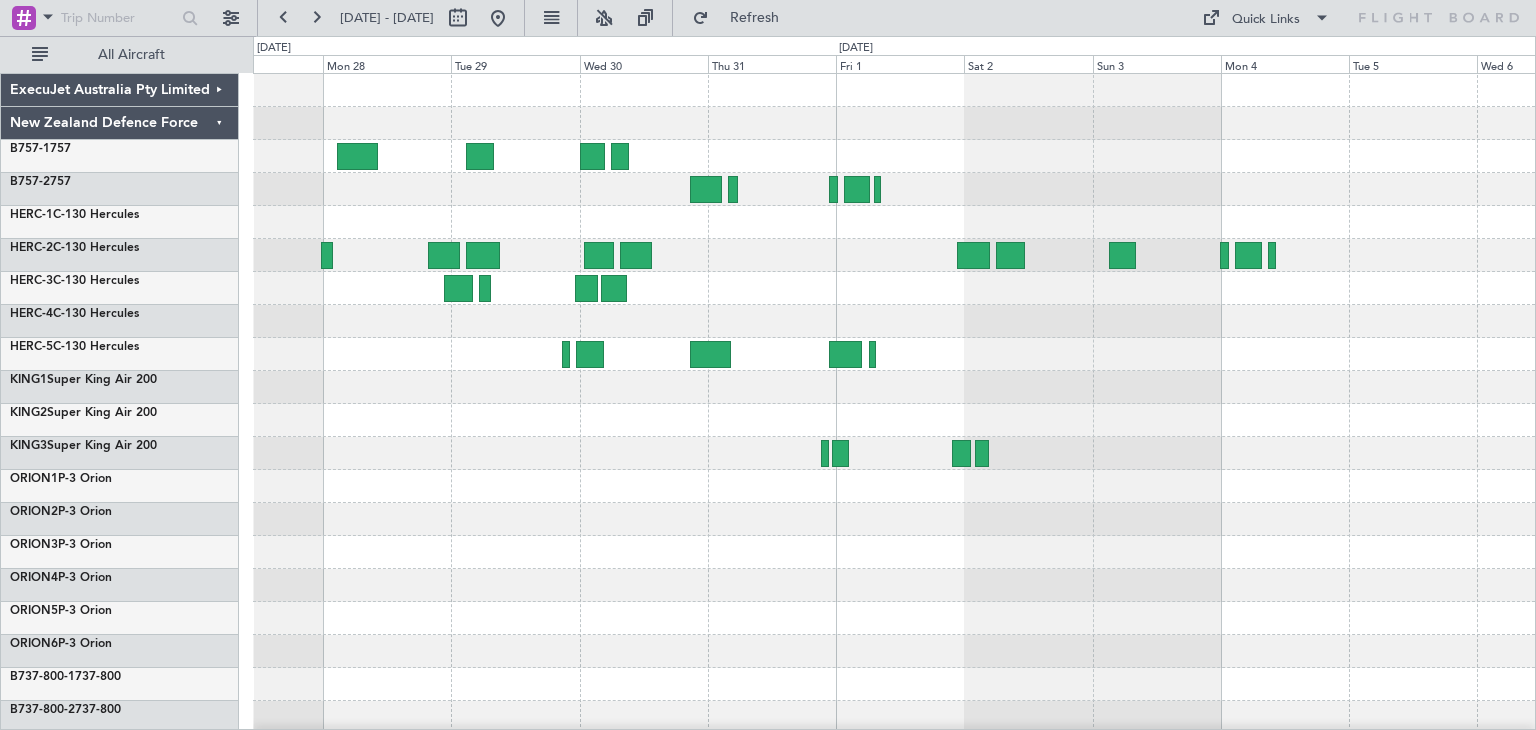 click 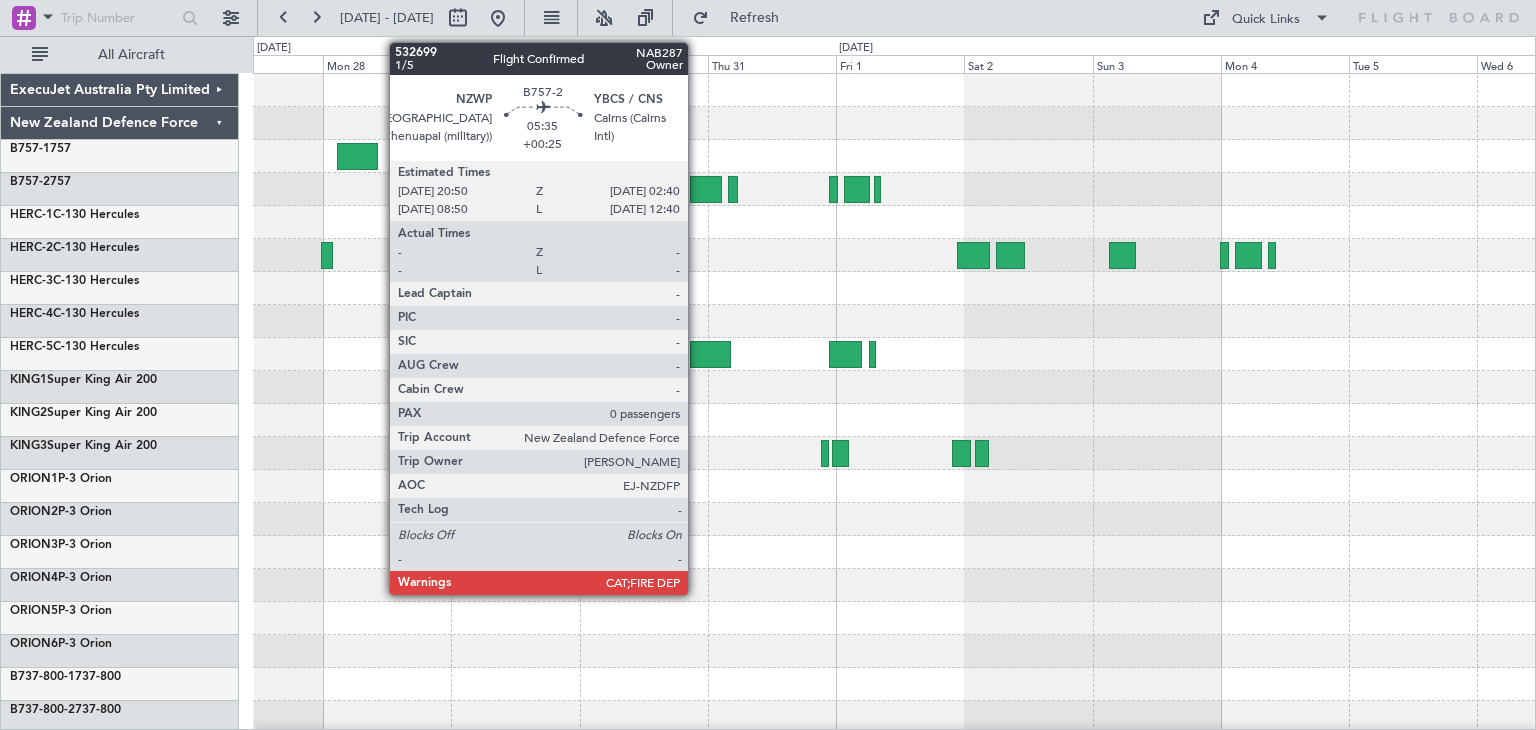 click 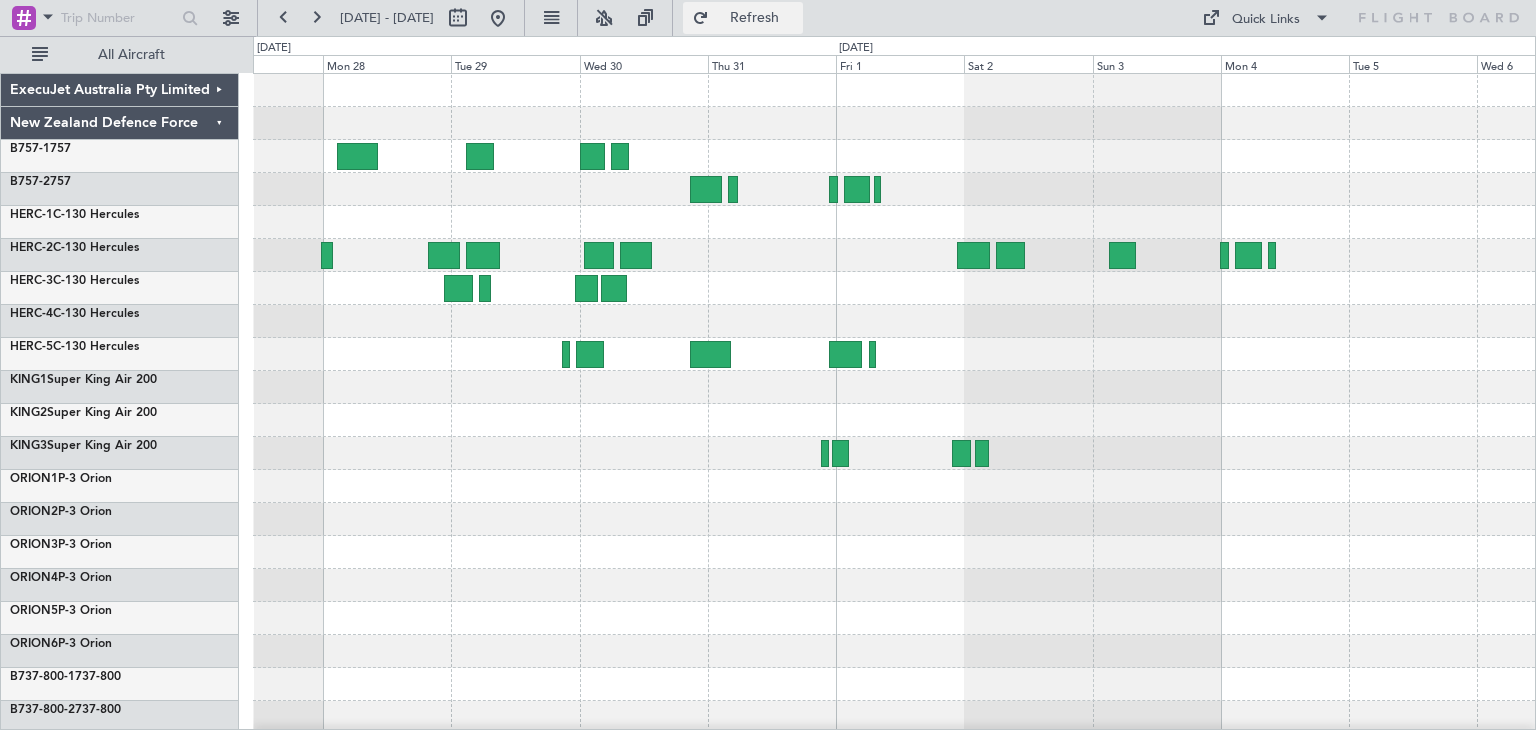 click on "Refresh" 